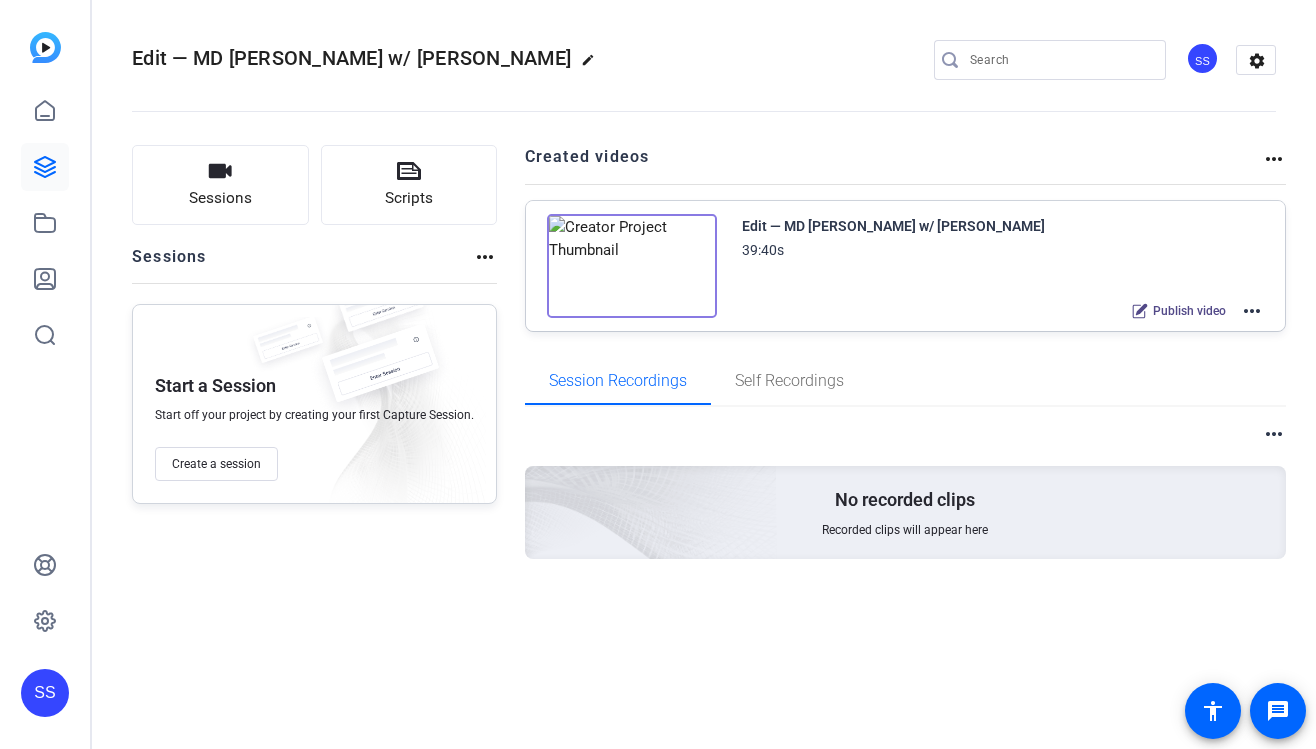 scroll, scrollTop: 0, scrollLeft: 0, axis: both 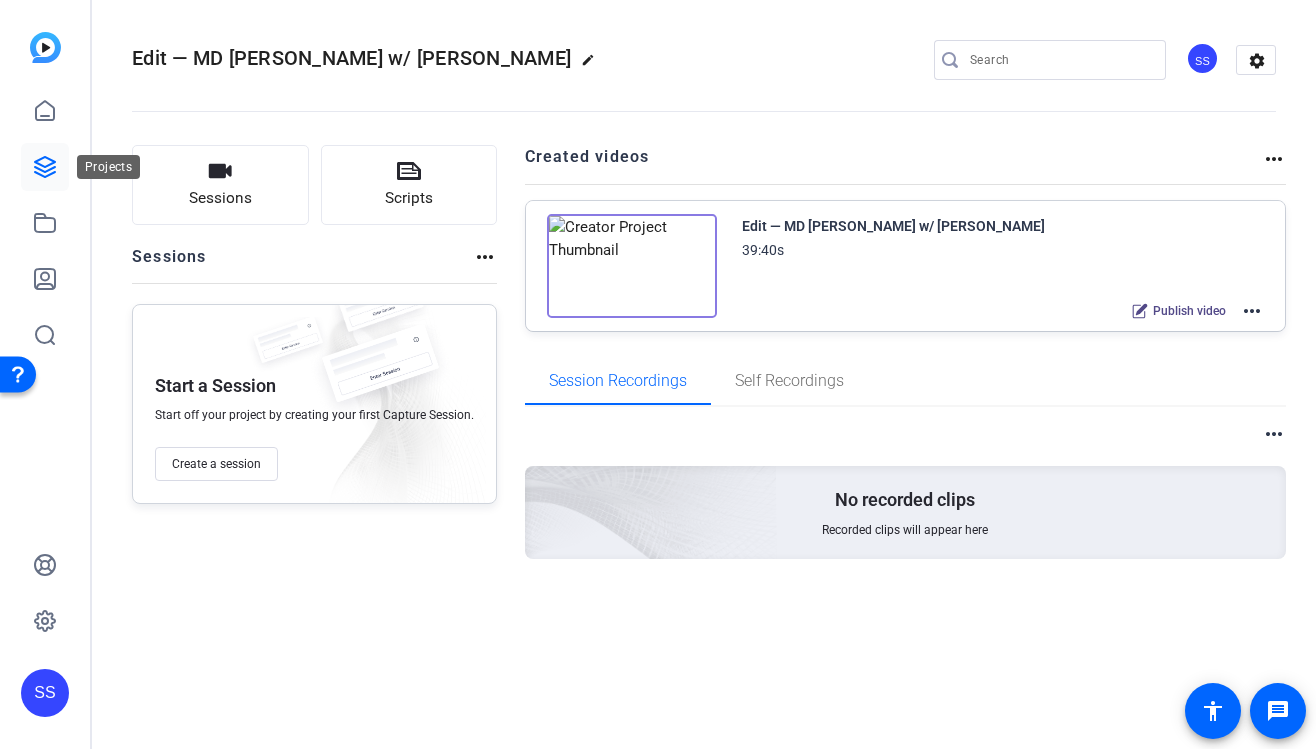 click 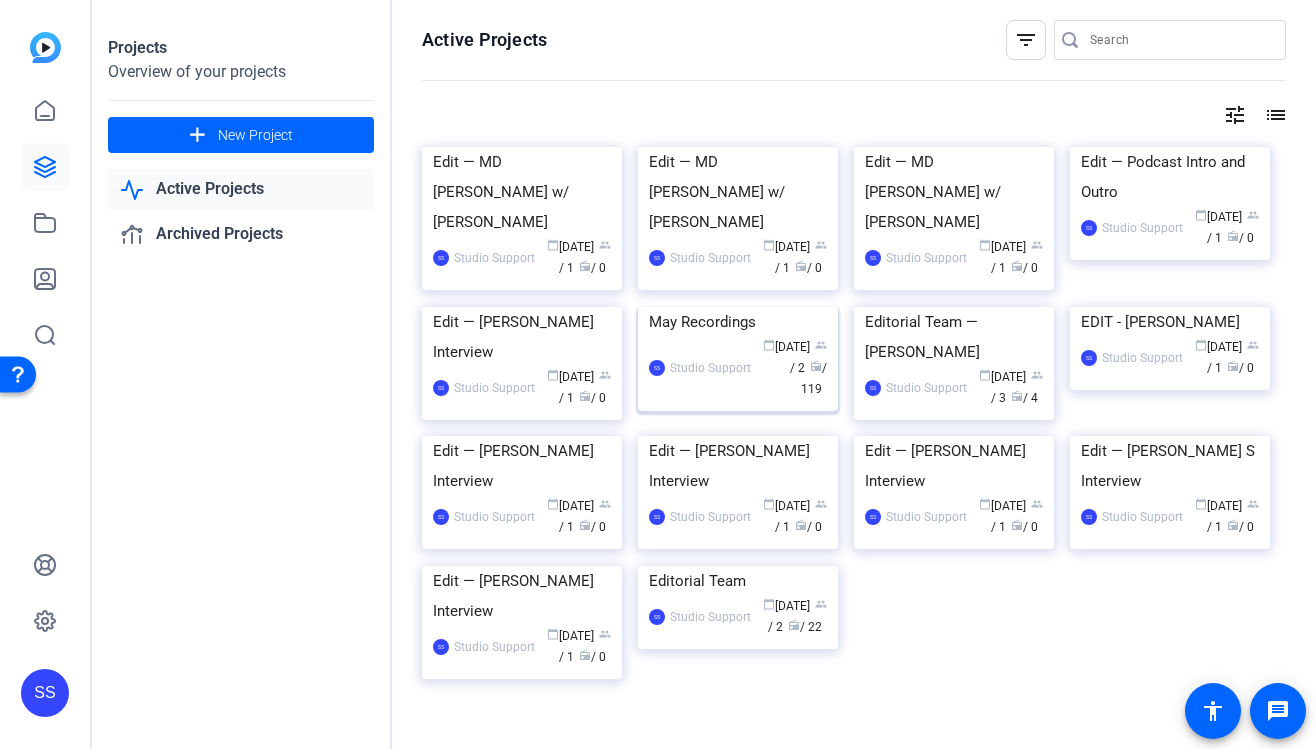 click 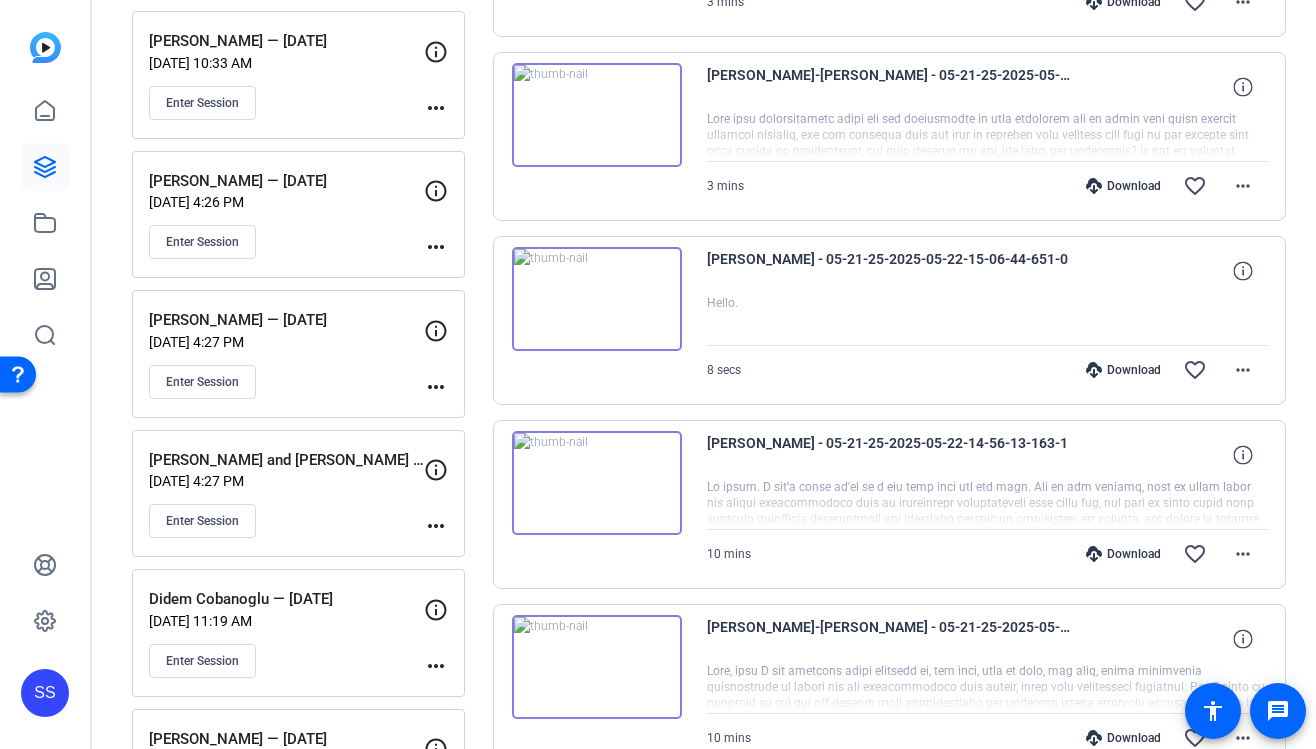 scroll, scrollTop: 592, scrollLeft: 0, axis: vertical 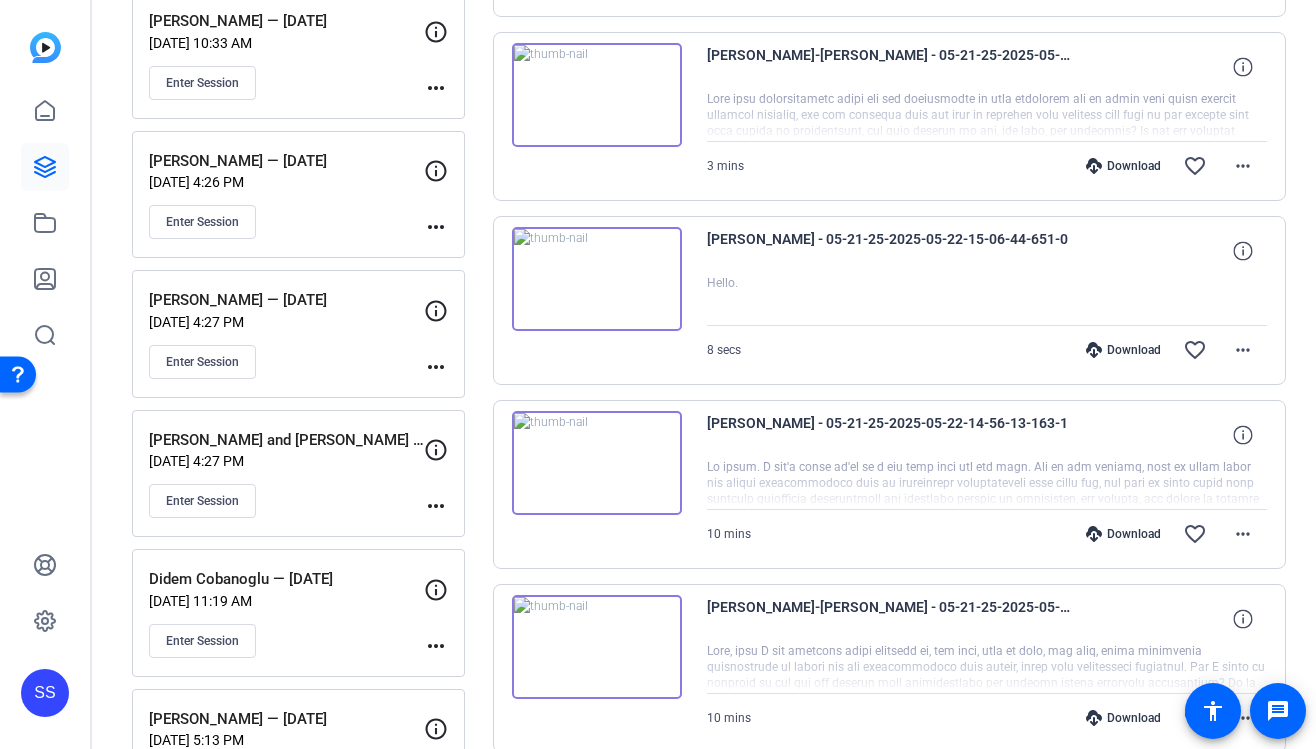 click on "Enter Session" 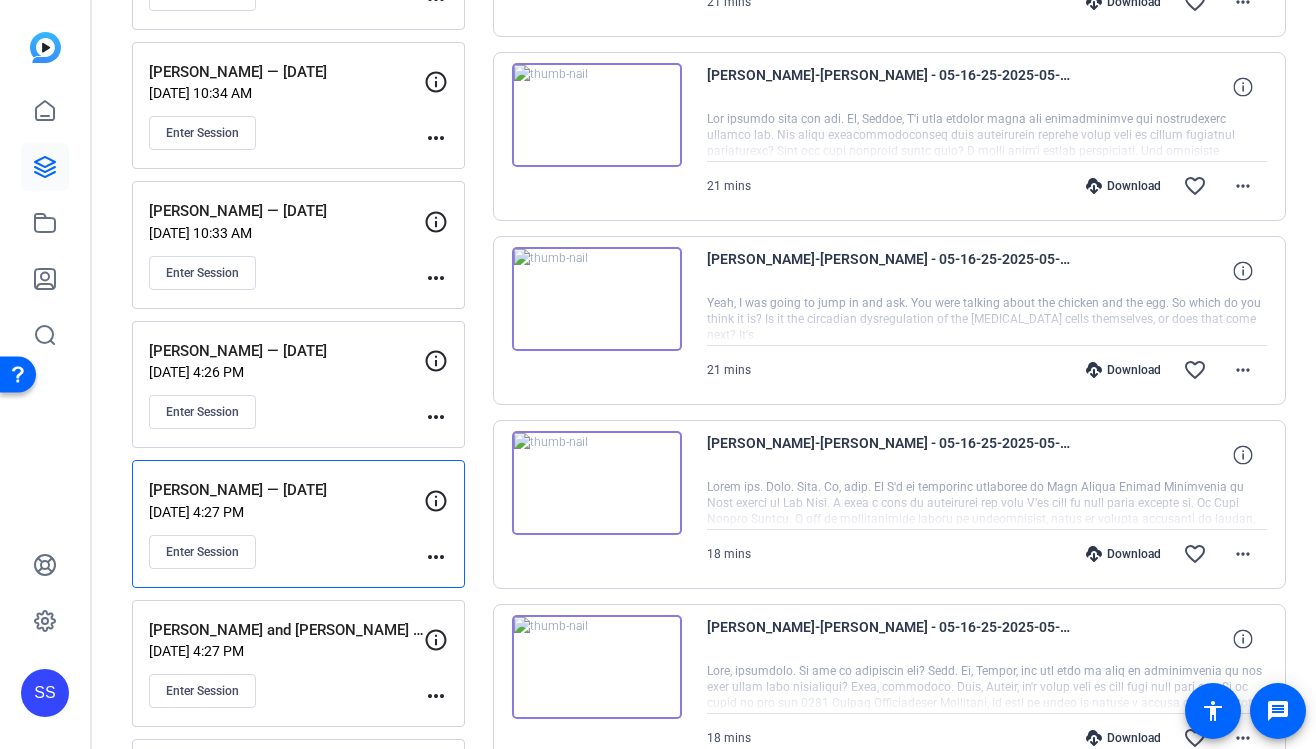 scroll, scrollTop: 265, scrollLeft: 0, axis: vertical 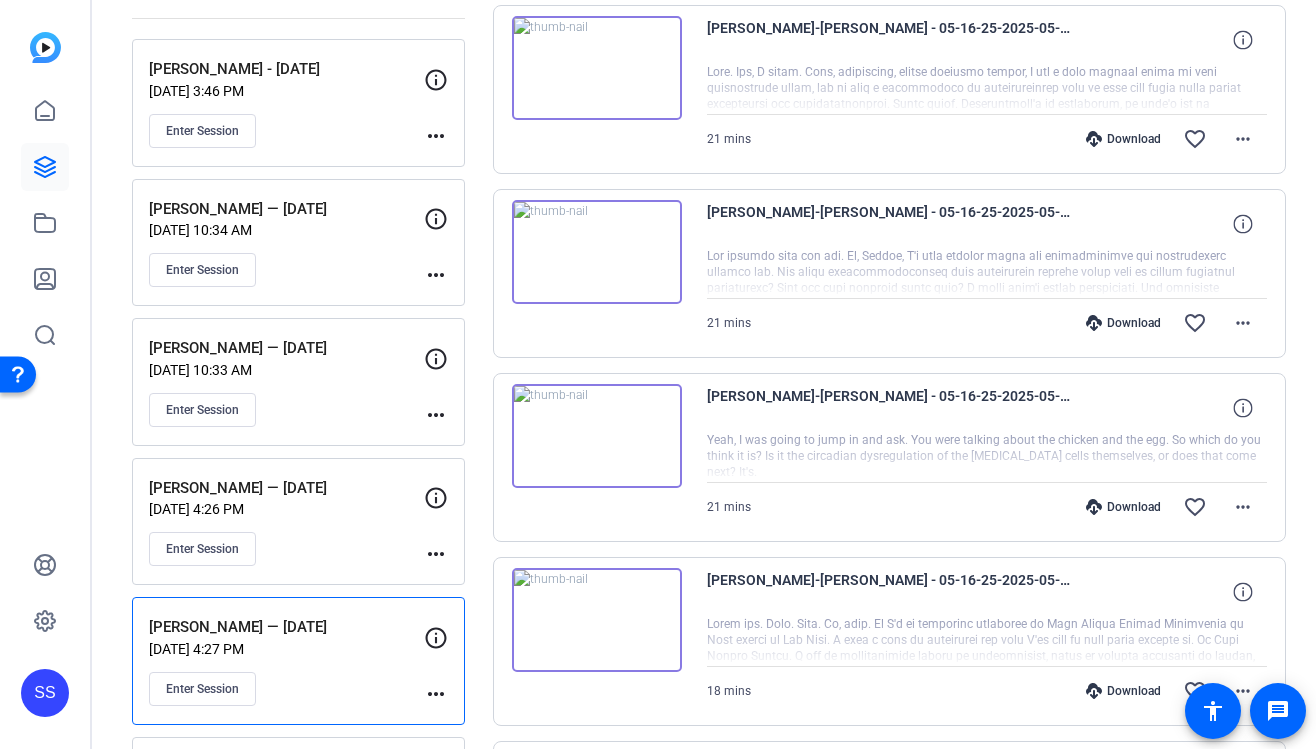 click at bounding box center [597, 252] 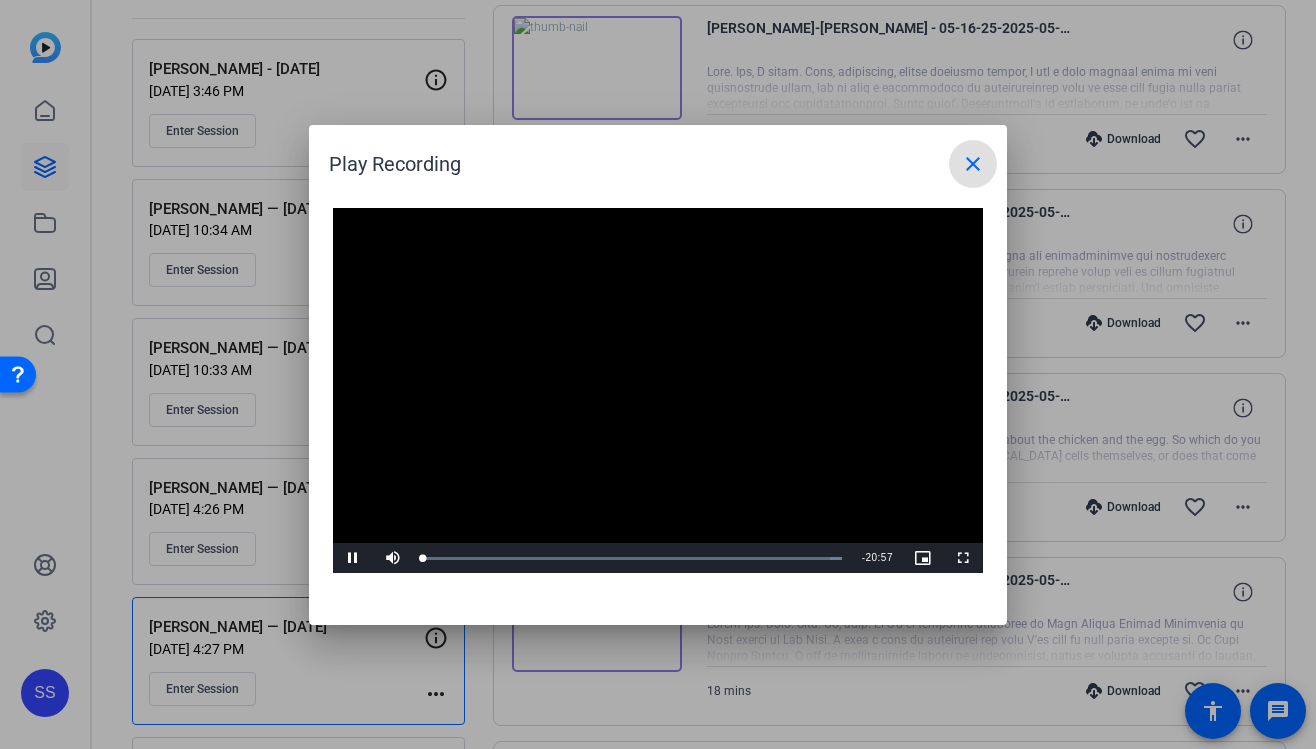 click at bounding box center [658, 391] 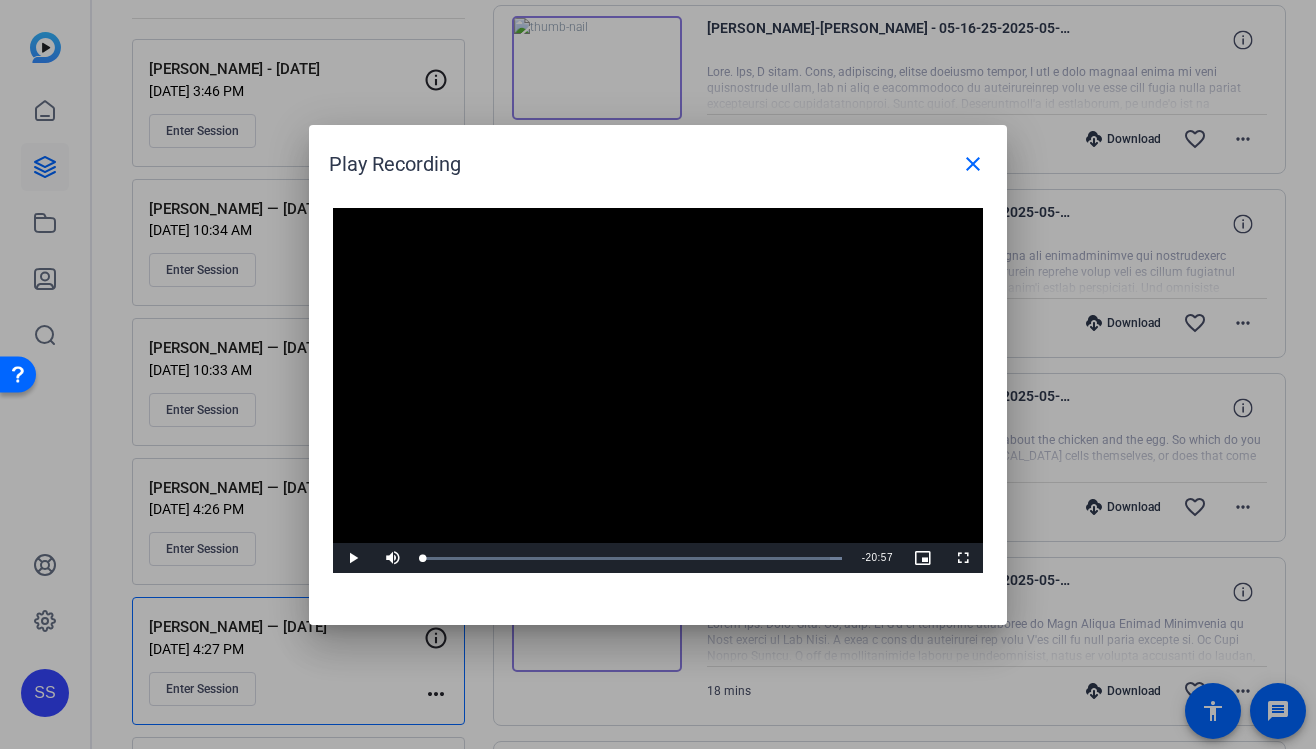 click at bounding box center (658, 391) 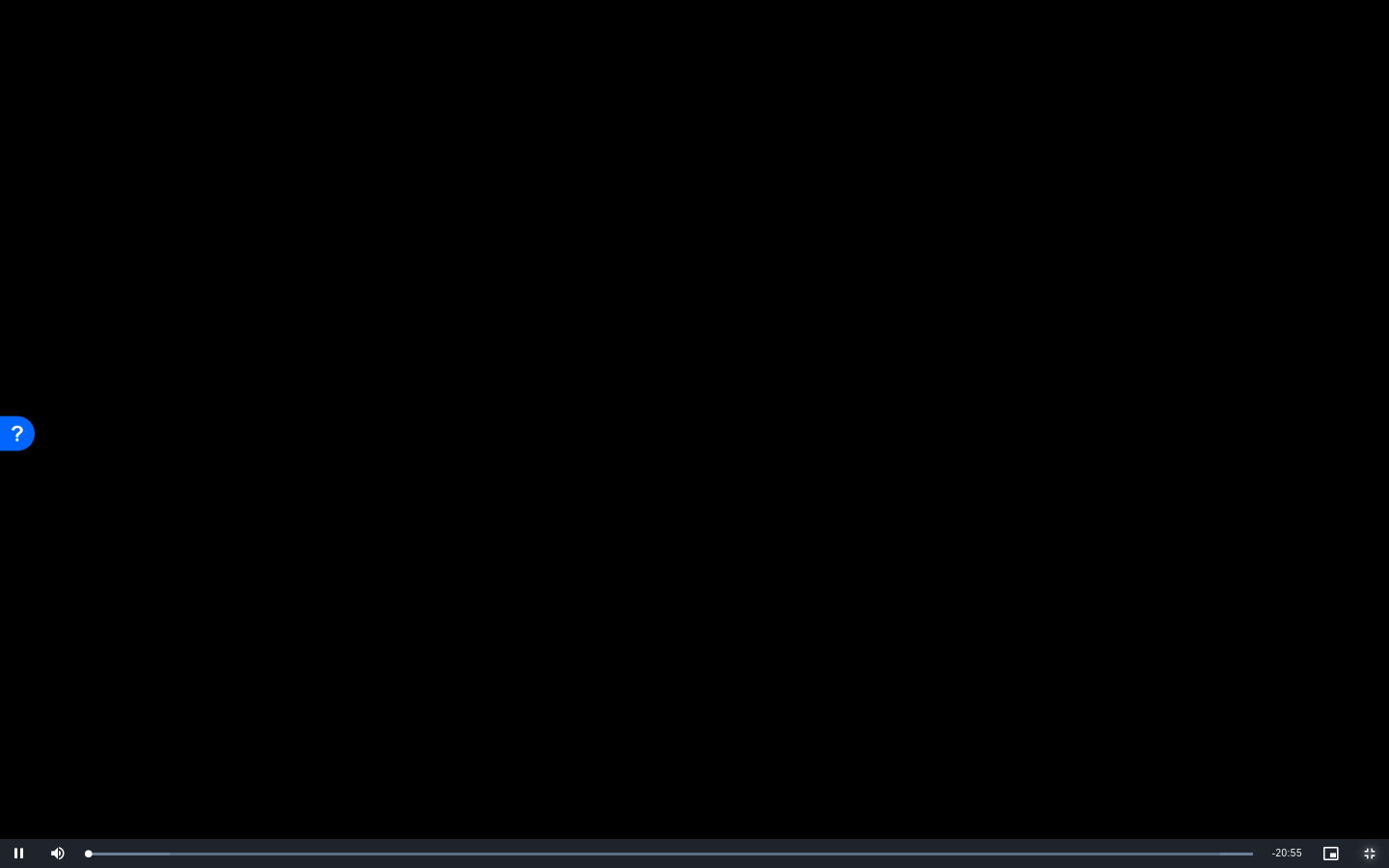 click at bounding box center (1370, 854) 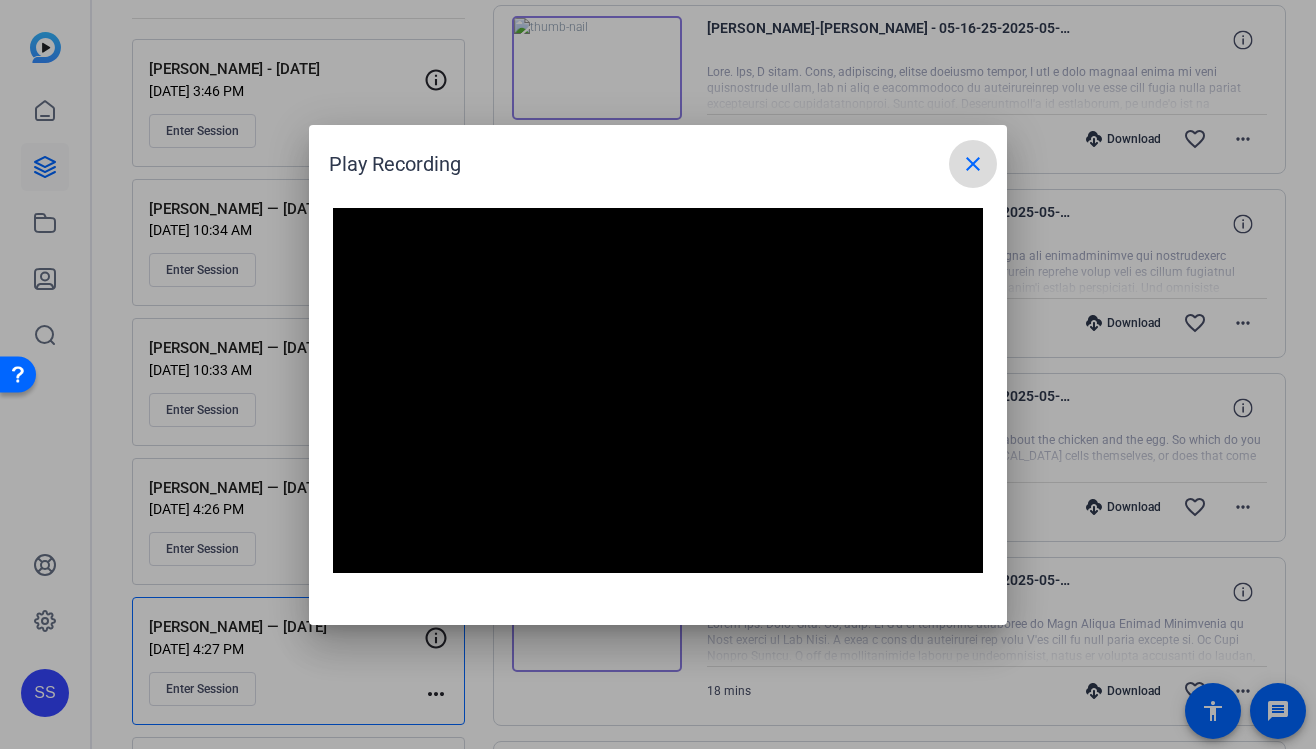 click on "close" at bounding box center [973, 164] 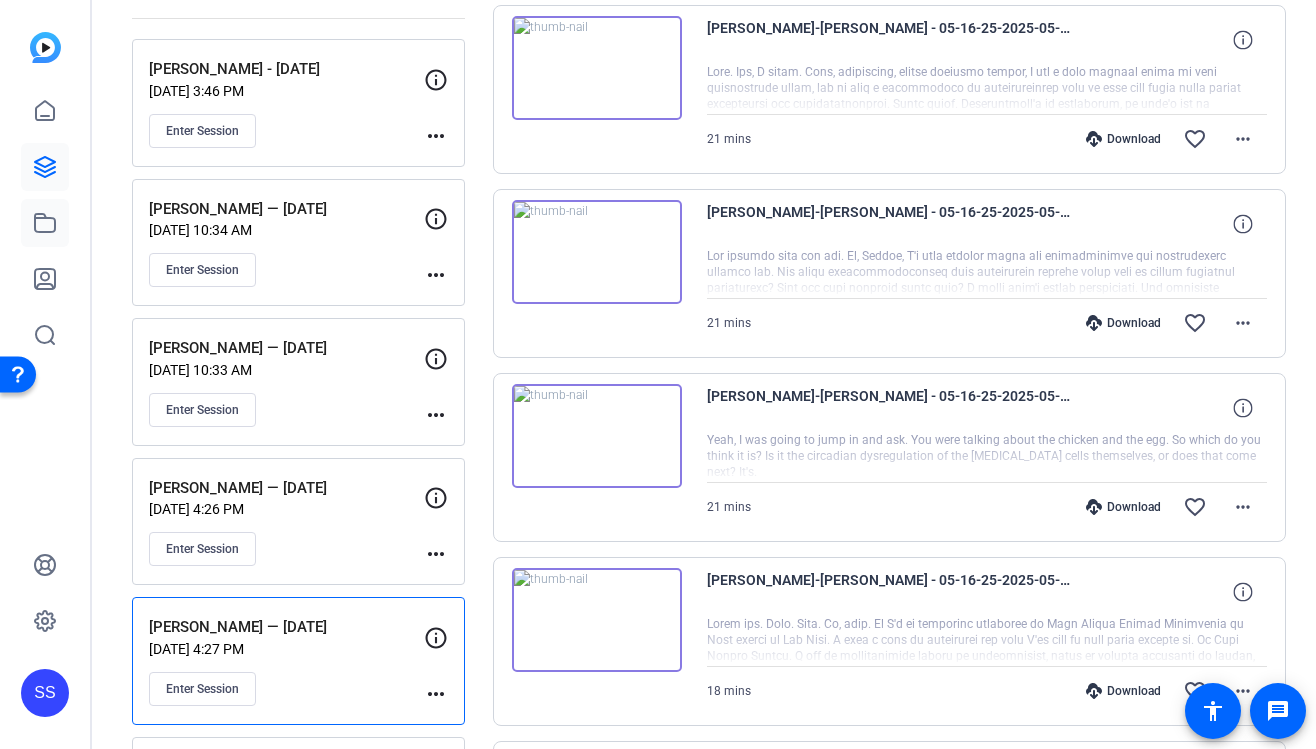 click 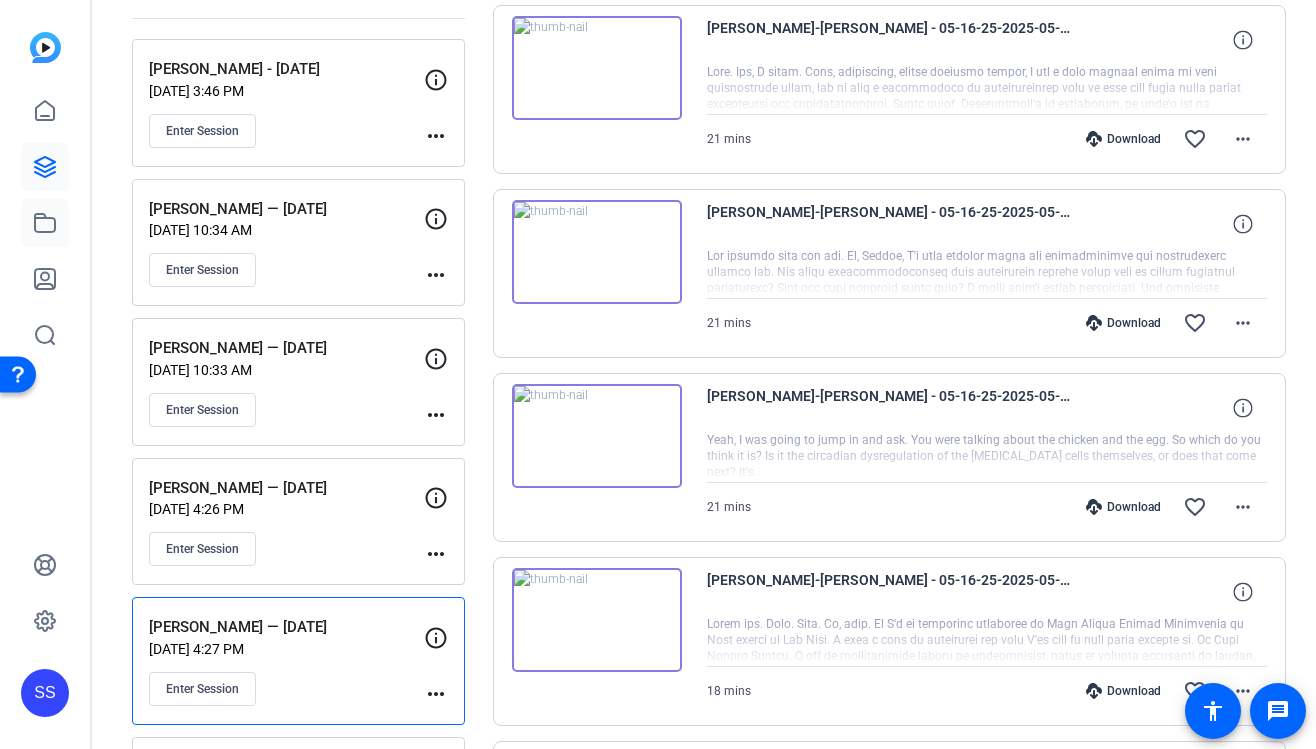 scroll, scrollTop: 0, scrollLeft: 0, axis: both 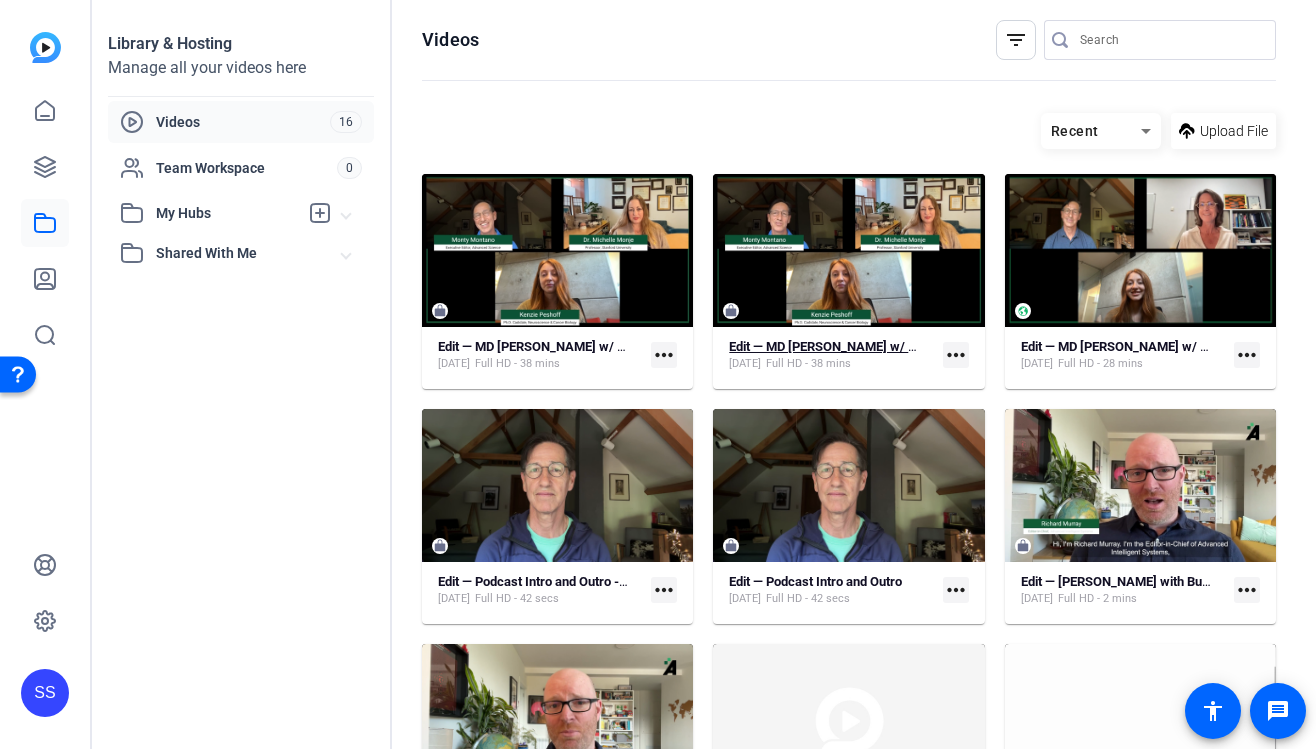 click on "Edit — MD [PERSON_NAME] w/ [PERSON_NAME] (Old Version)" 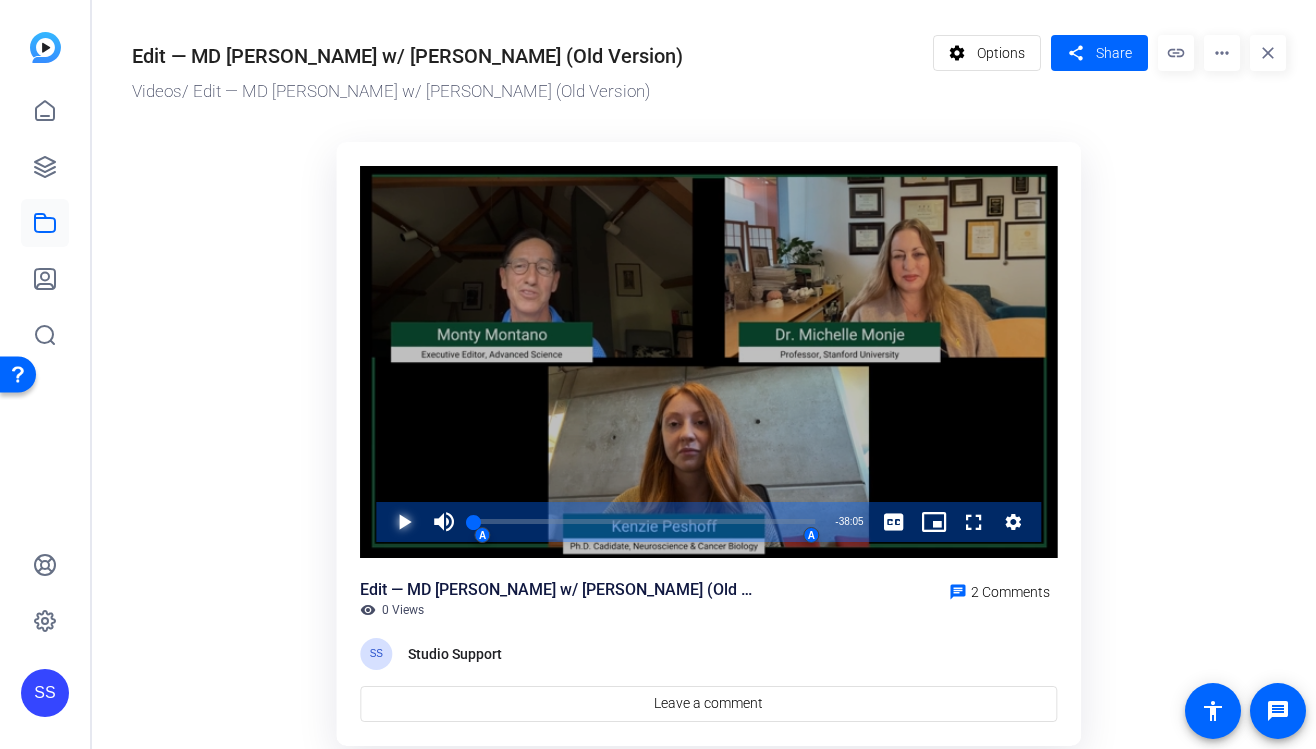 click at bounding box center [384, 522] 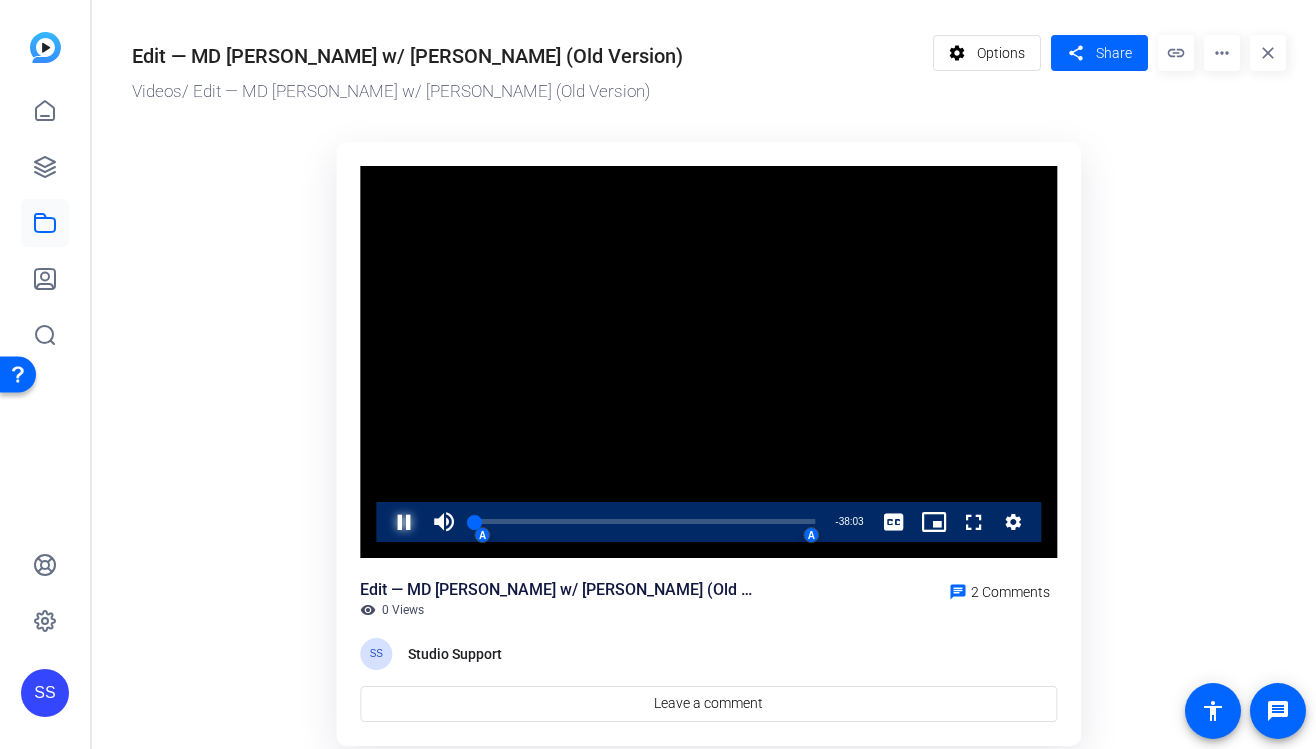 click at bounding box center [384, 522] 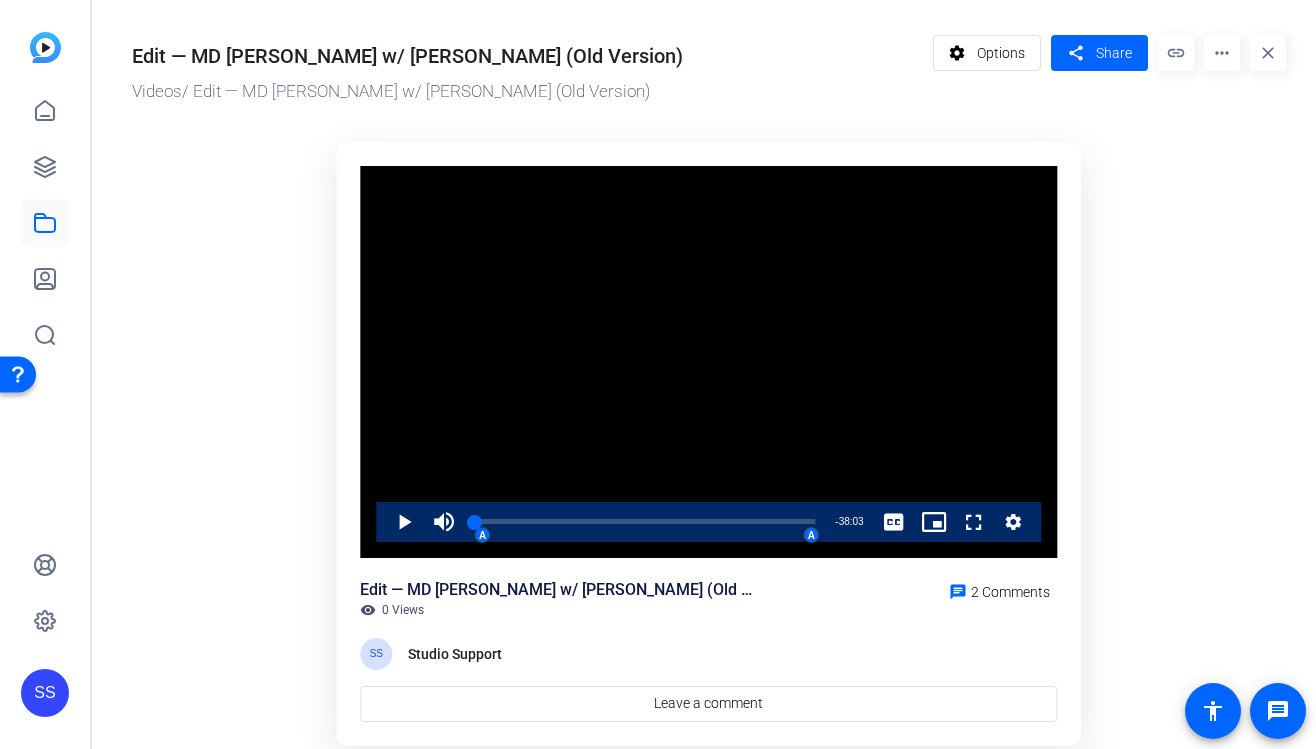 click on "more_horiz" 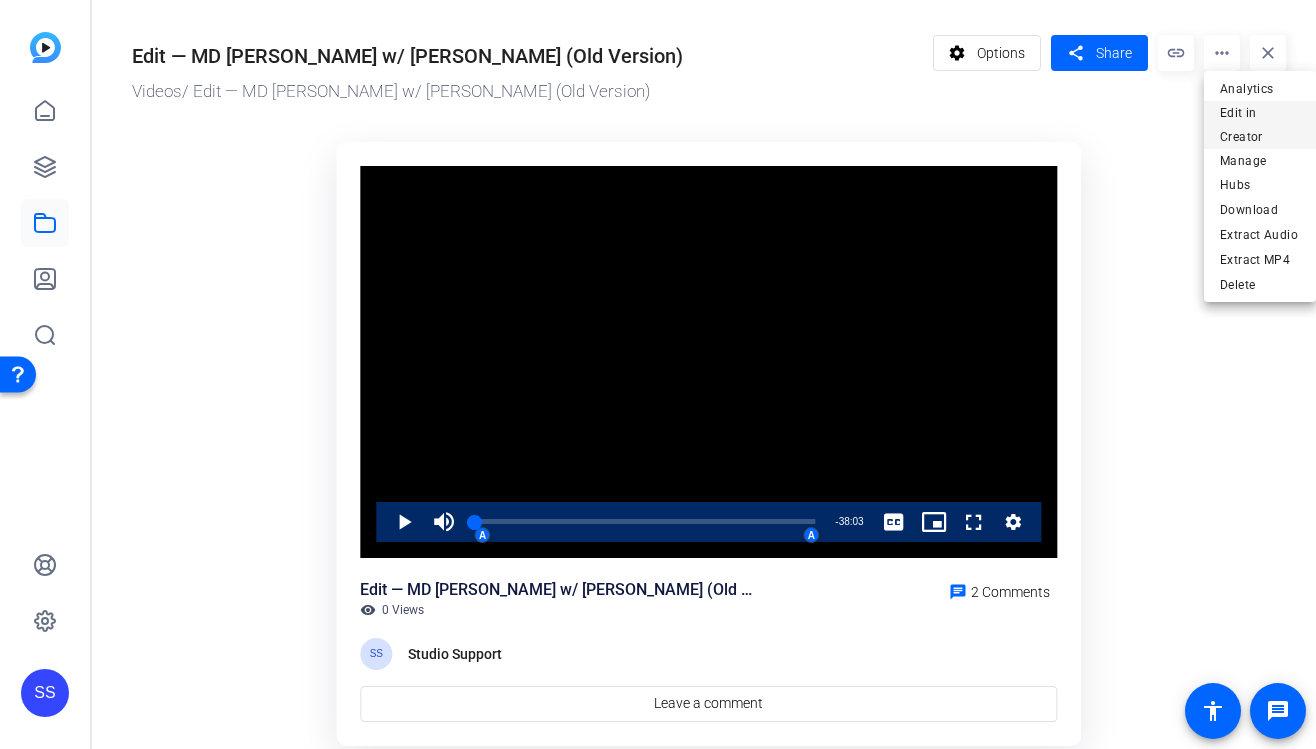 click on "Edit in Creator" at bounding box center (1260, 125) 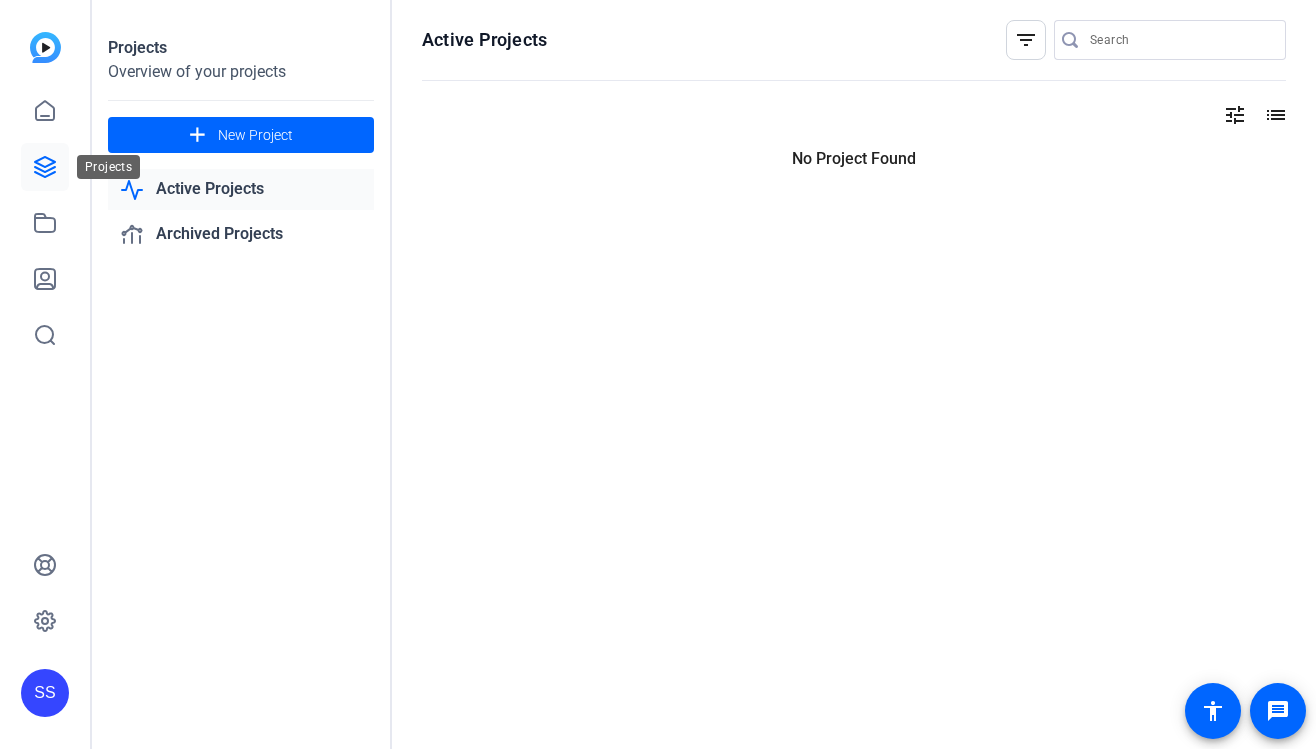 scroll, scrollTop: 0, scrollLeft: 0, axis: both 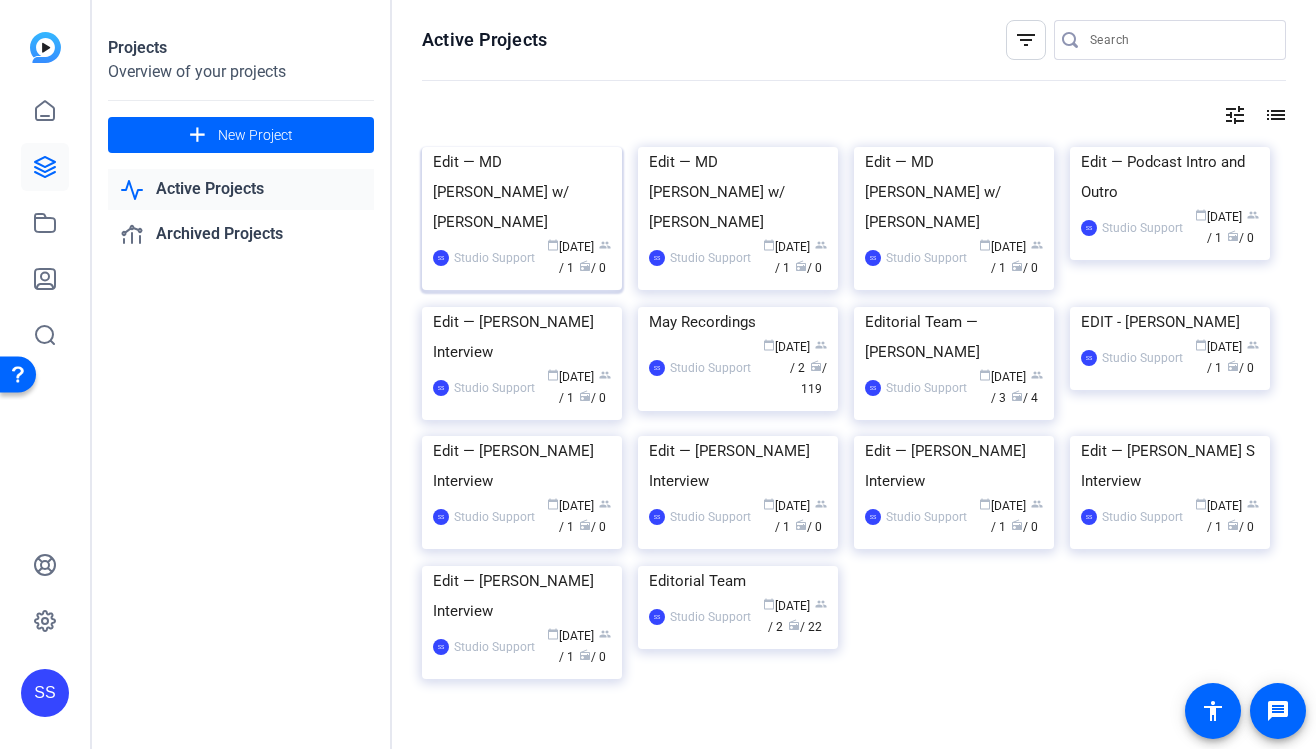 click on "Edit — MD [PERSON_NAME] w/ [PERSON_NAME]" 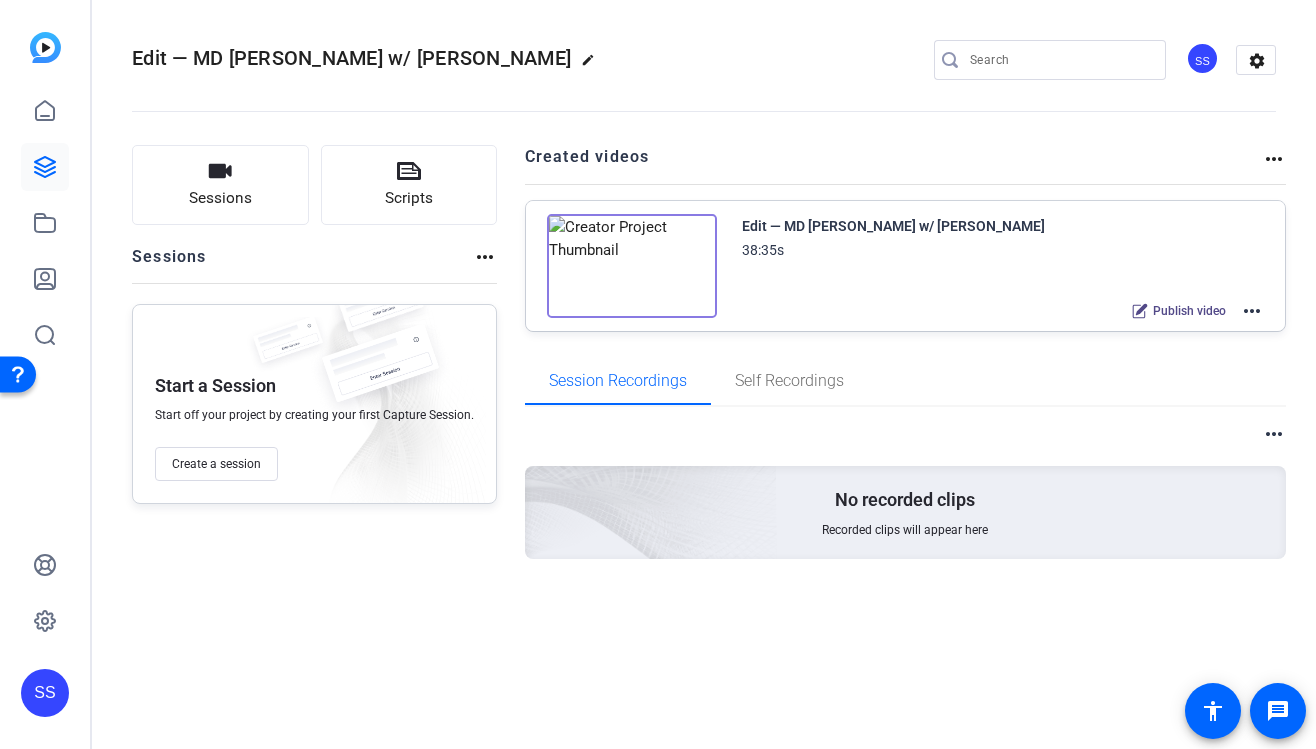 click on "more_horiz" 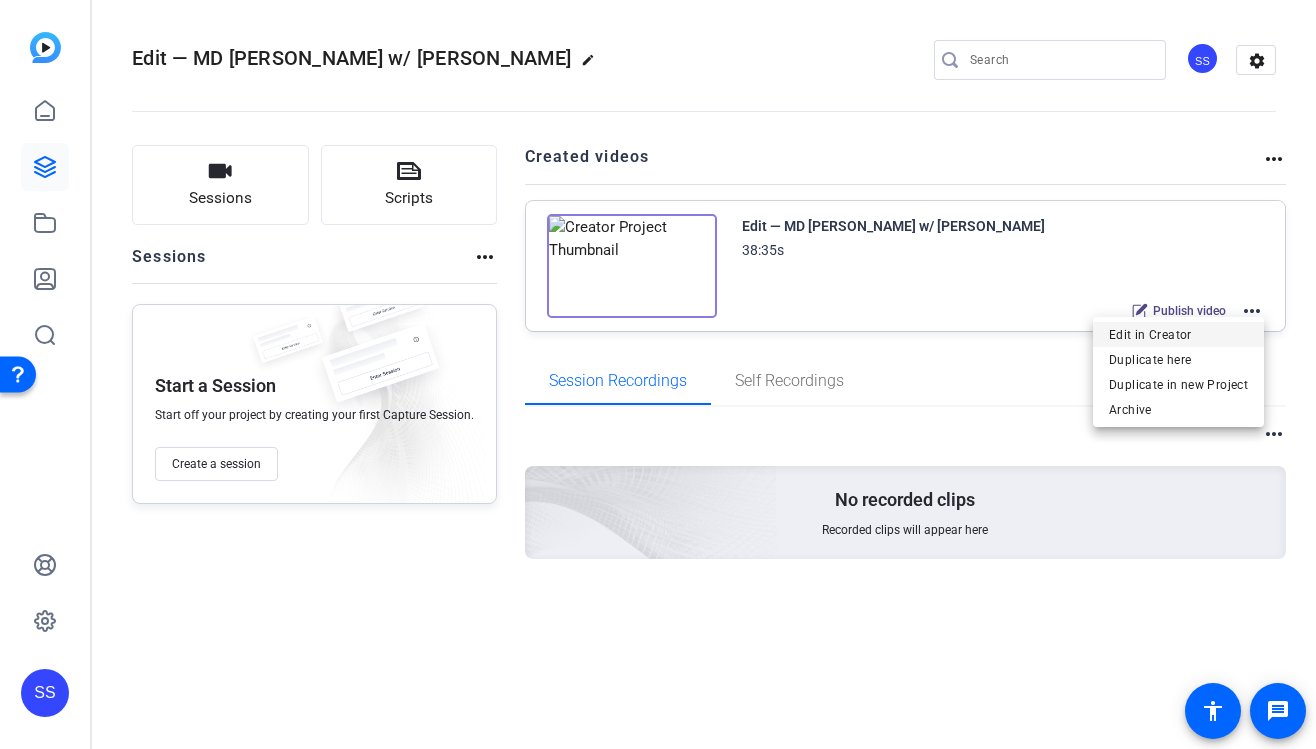 click on "Edit in Creator" at bounding box center [1178, 335] 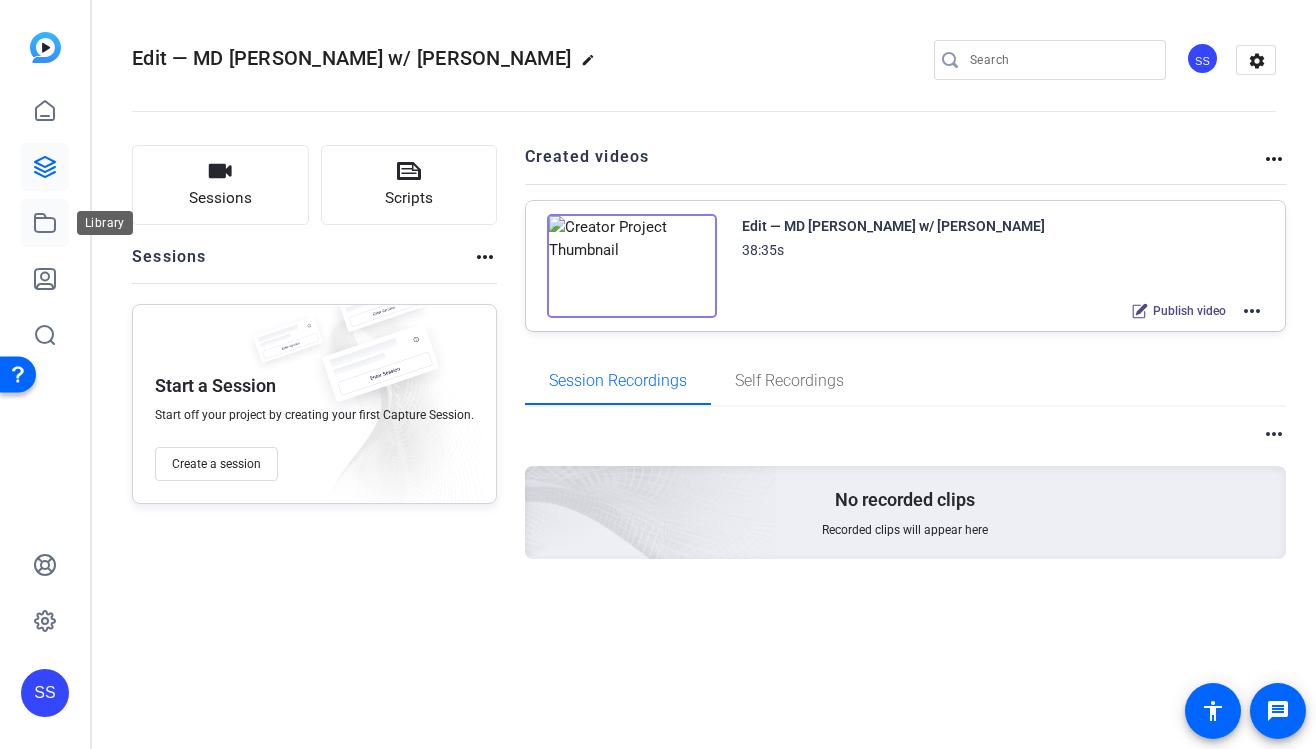 click 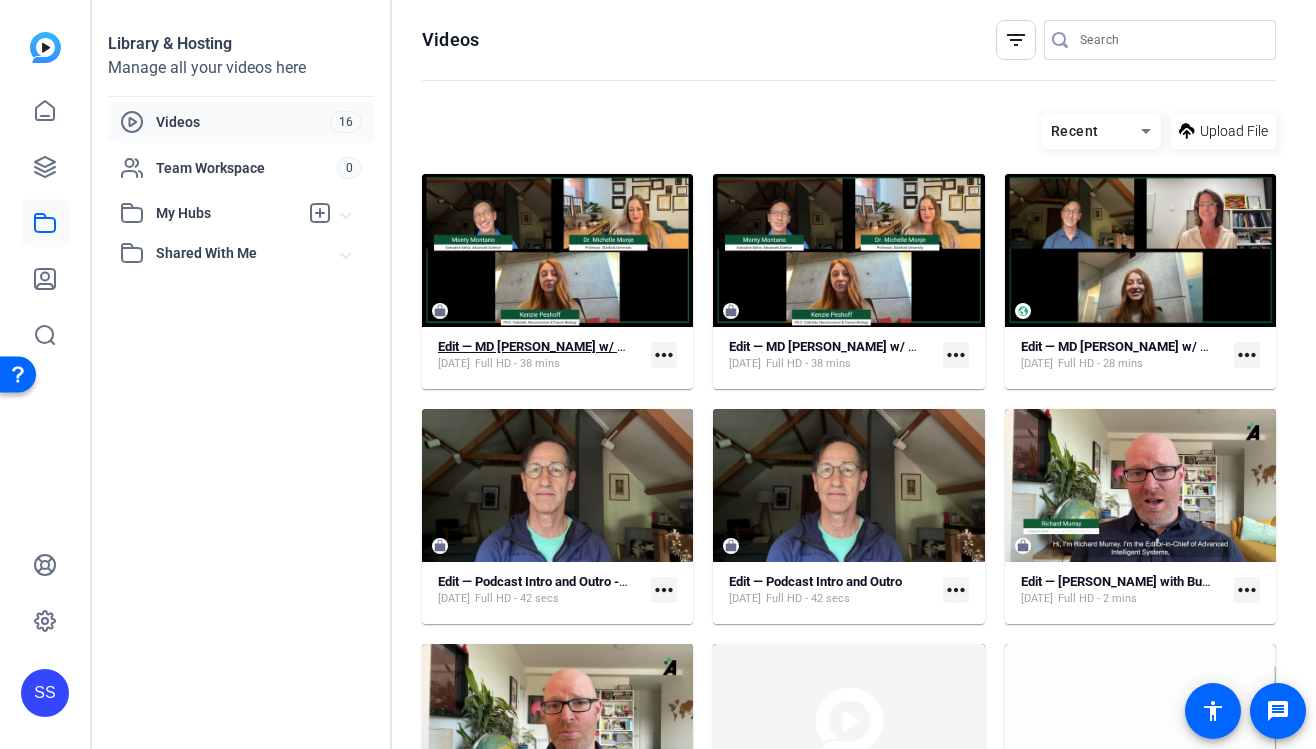 click on "Edit — MD [PERSON_NAME] w/ [PERSON_NAME] (Final)" 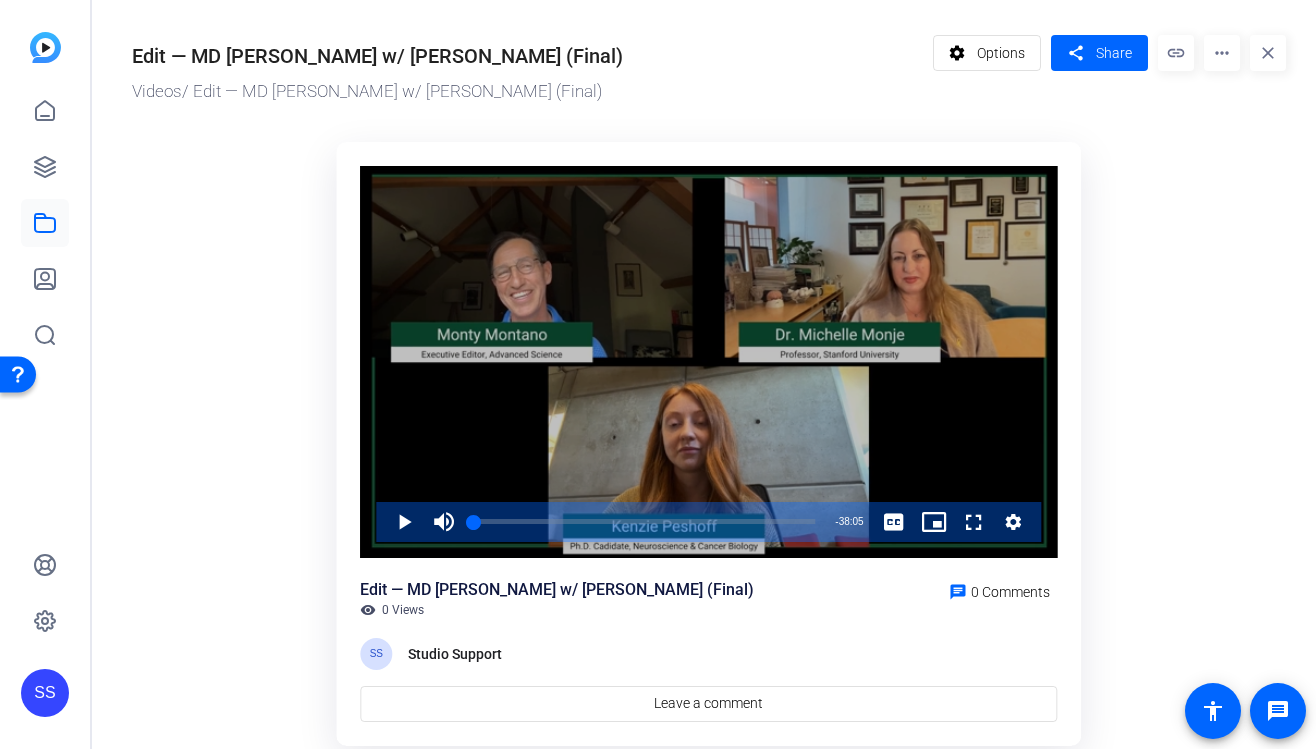 click at bounding box center (708, 362) 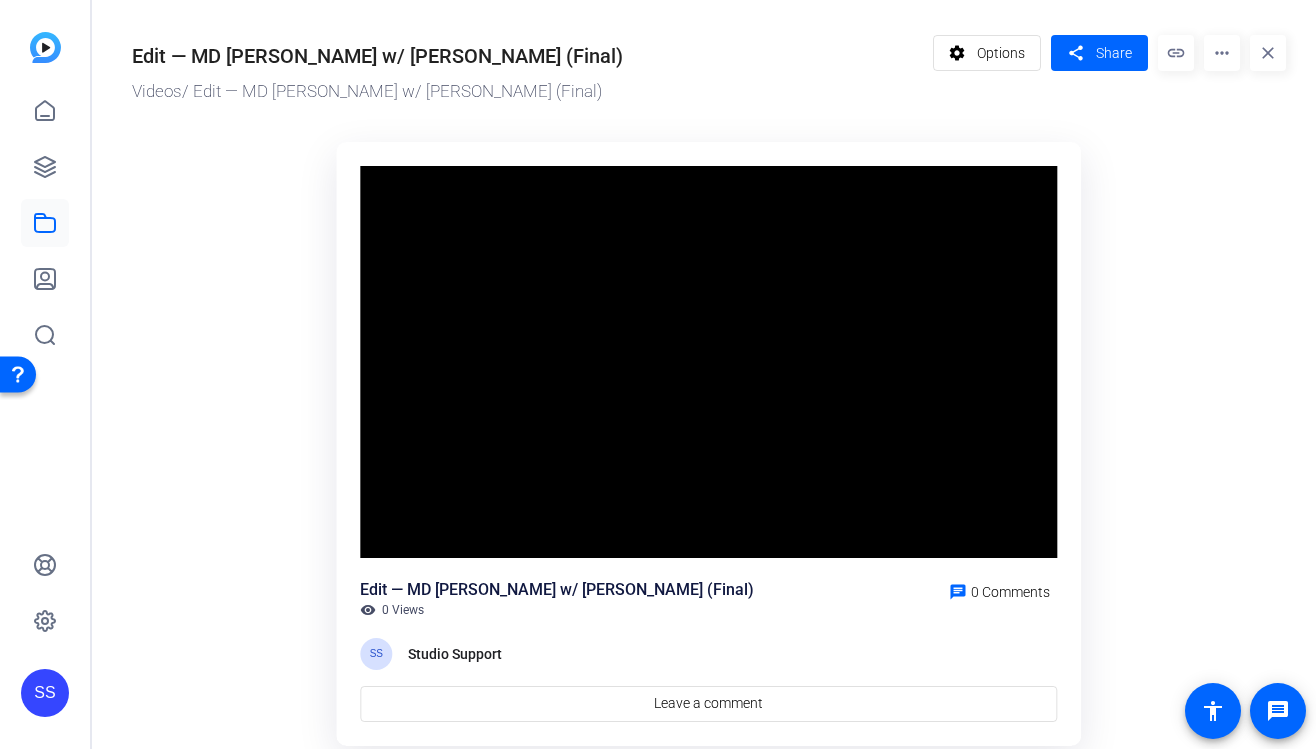 click at bounding box center [708, 362] 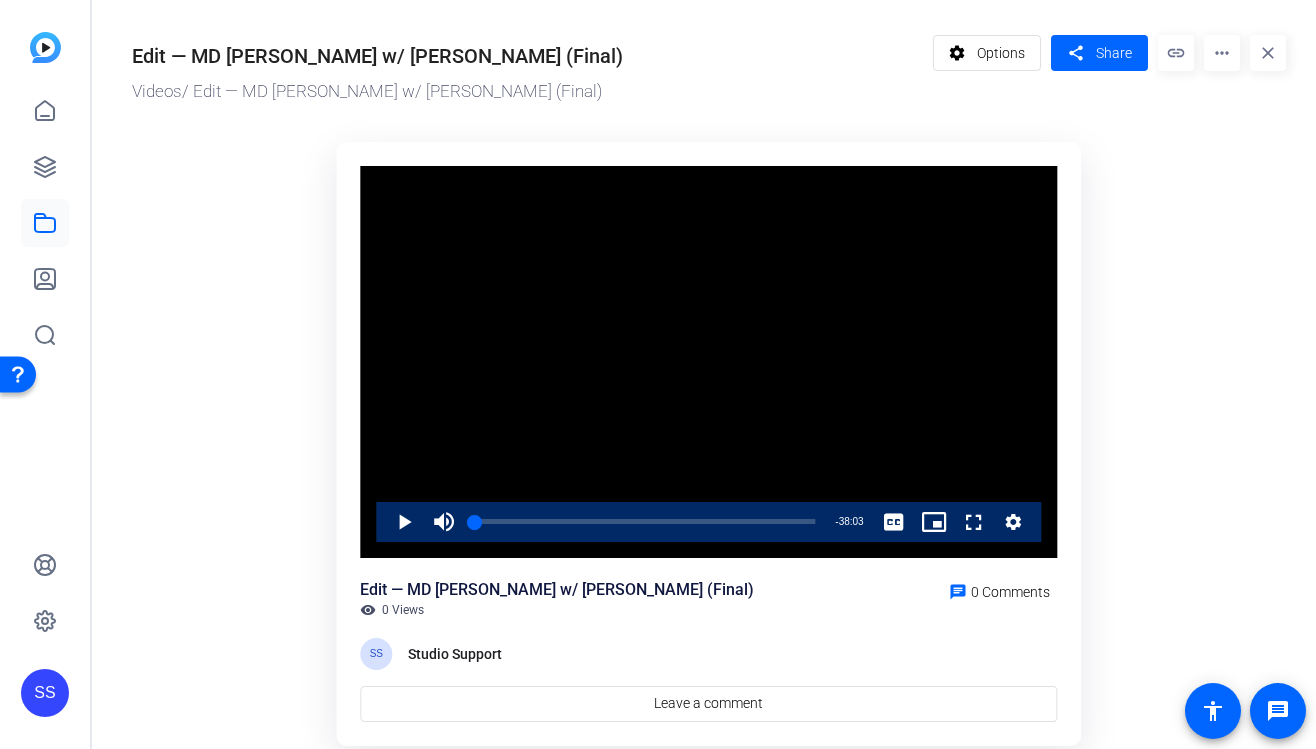 click on "more_horiz" 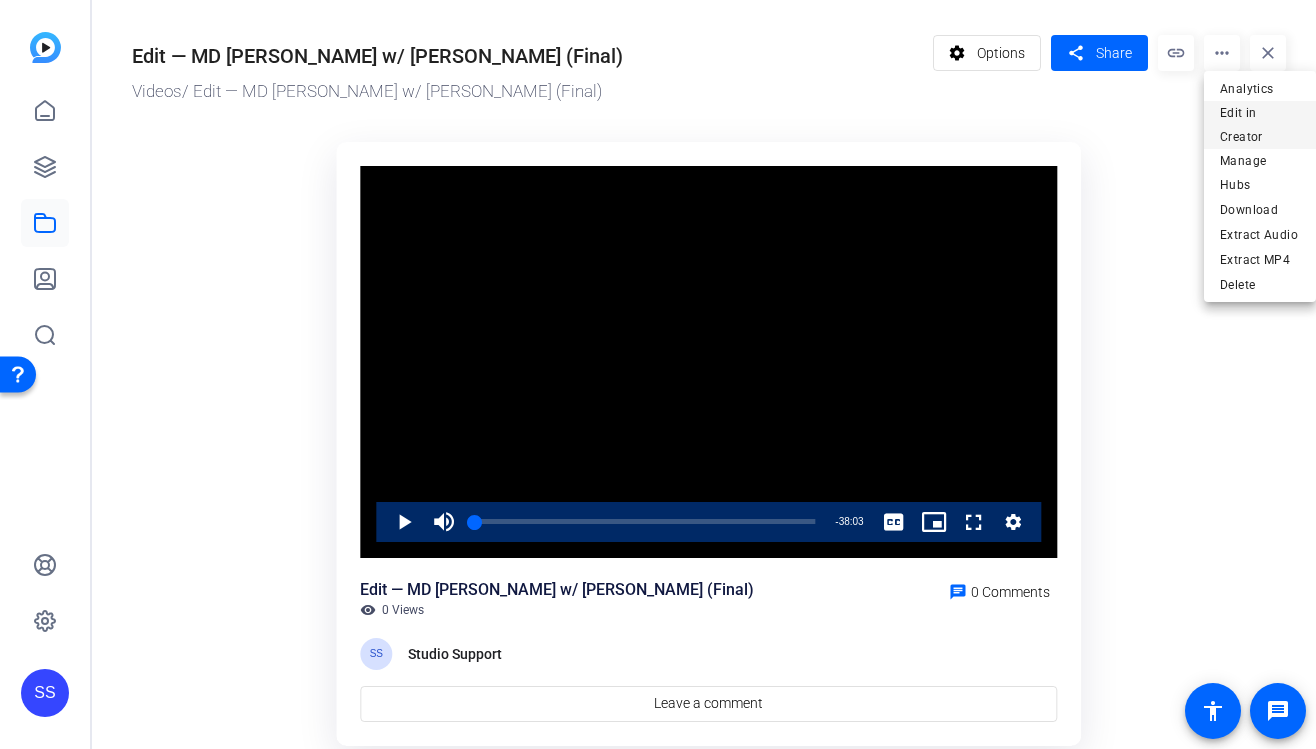click on "Edit in Creator" at bounding box center [1260, 125] 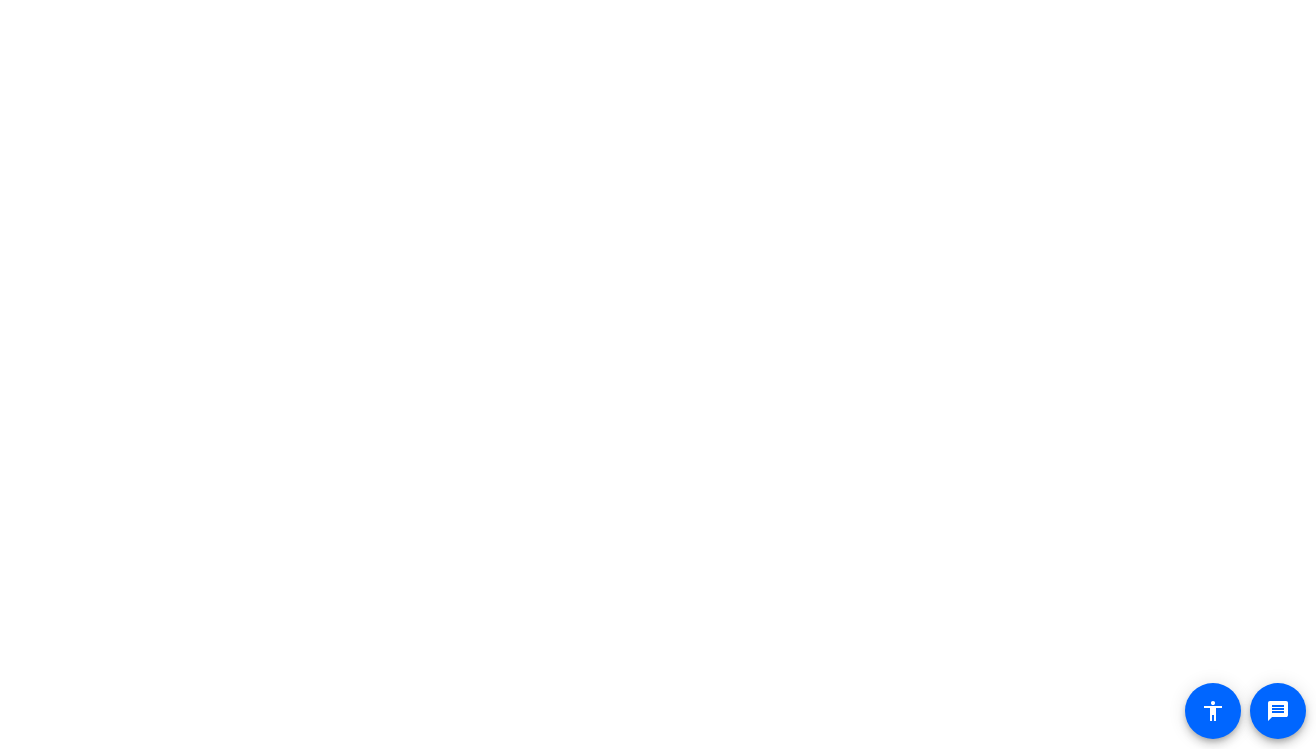scroll, scrollTop: 0, scrollLeft: 0, axis: both 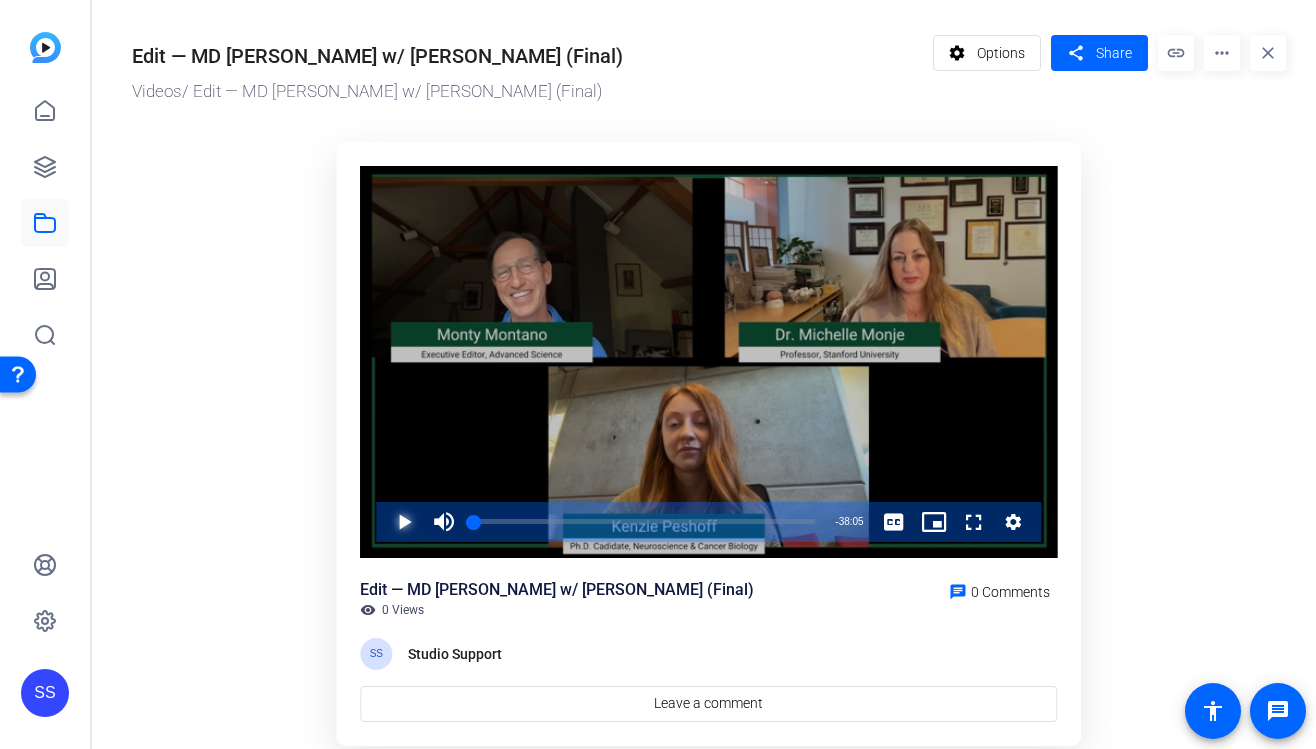 click at bounding box center (384, 522) 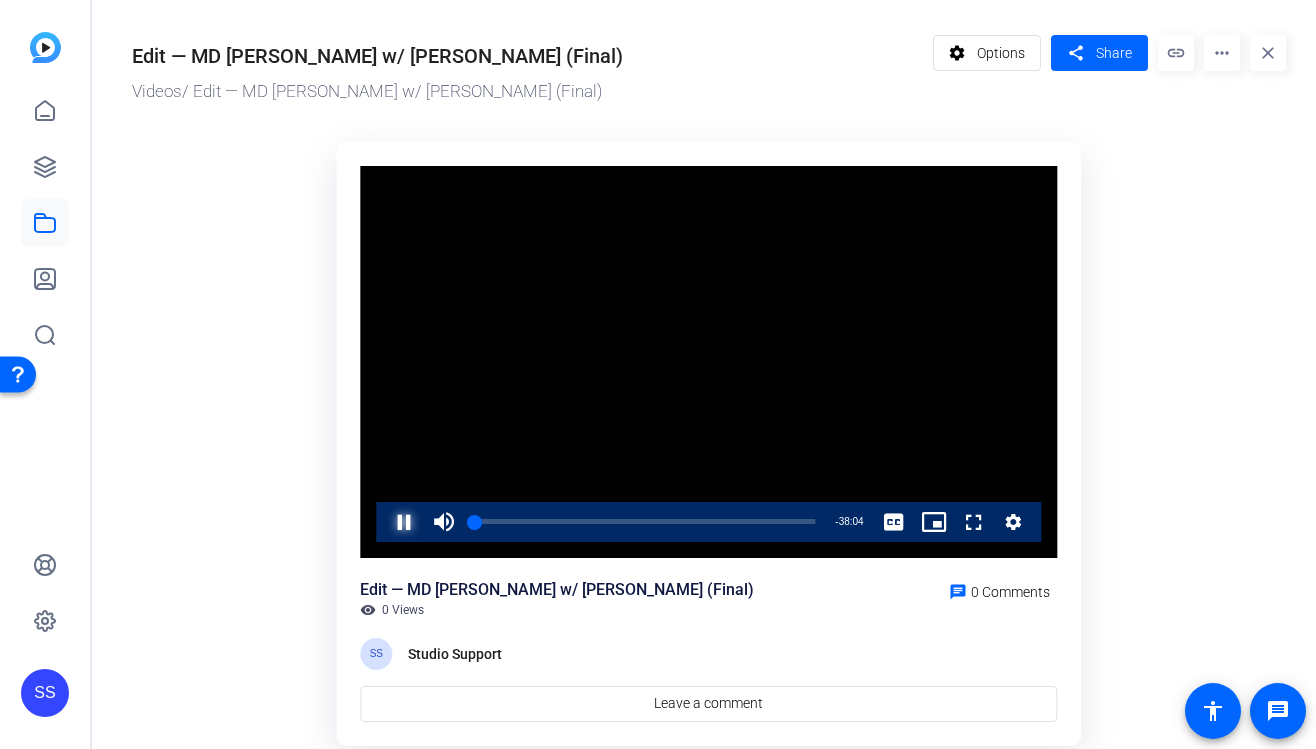 click at bounding box center (384, 522) 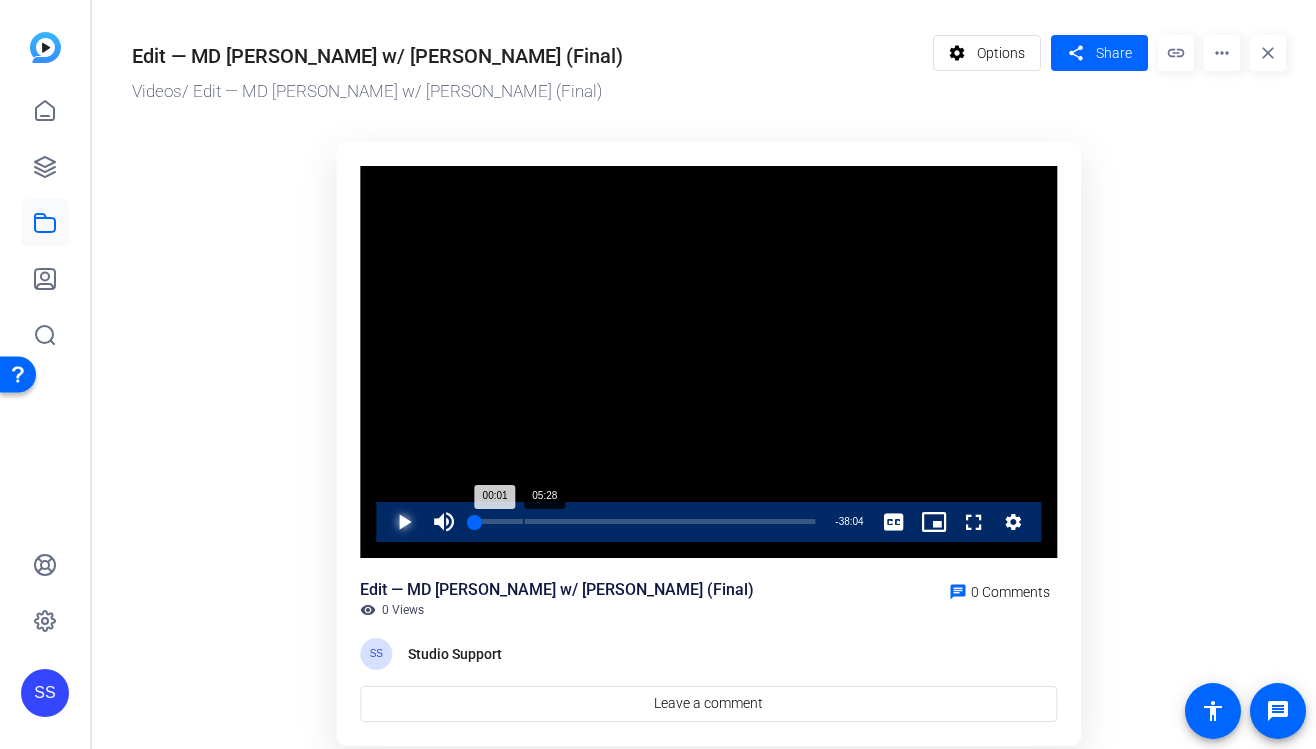 click on "Loaded :  1.75% 05:28 00:01" at bounding box center (644, 522) 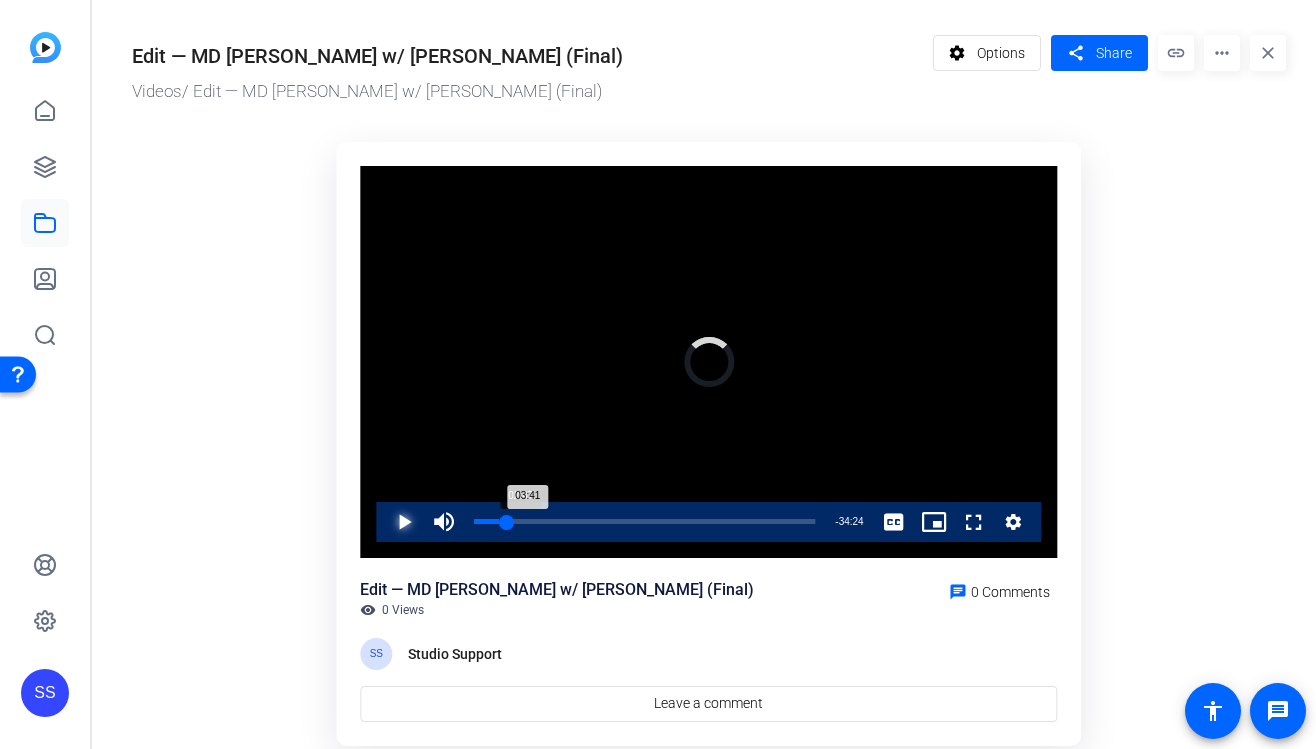 click on "03:41" at bounding box center (490, 521) 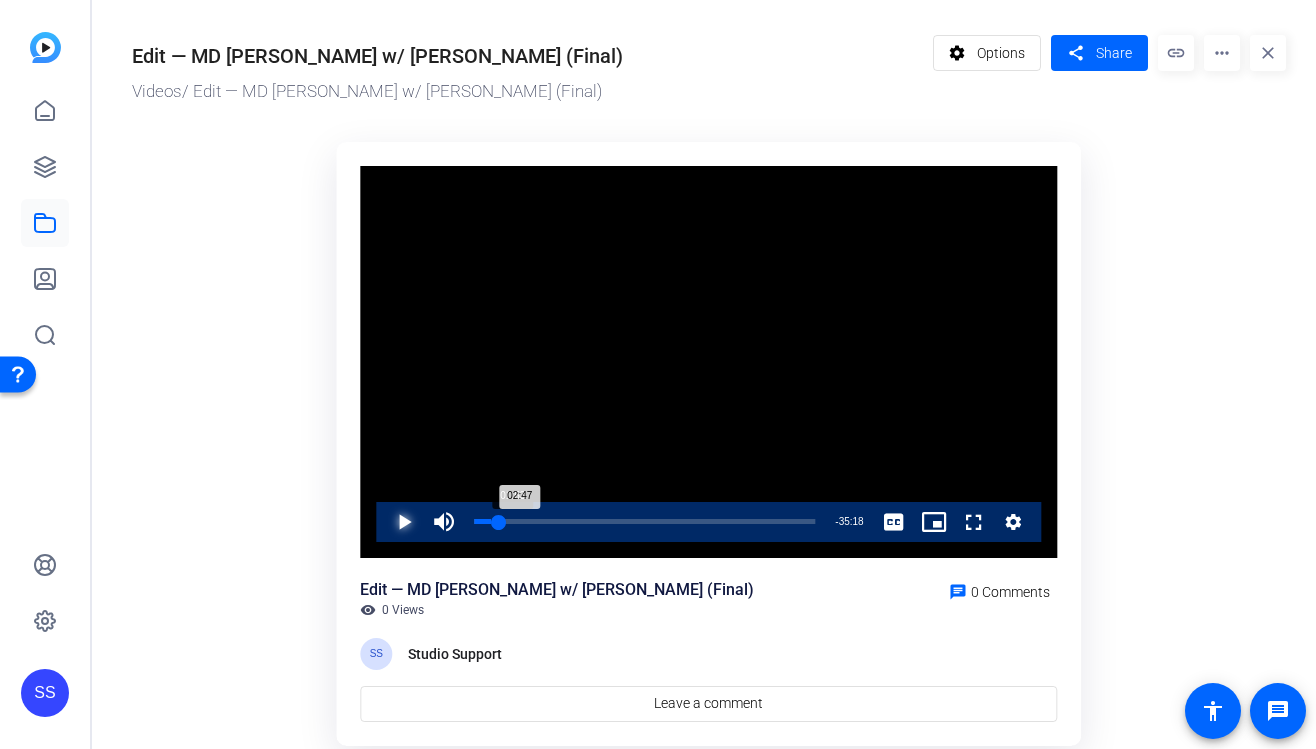 click on "02:47" at bounding box center (486, 521) 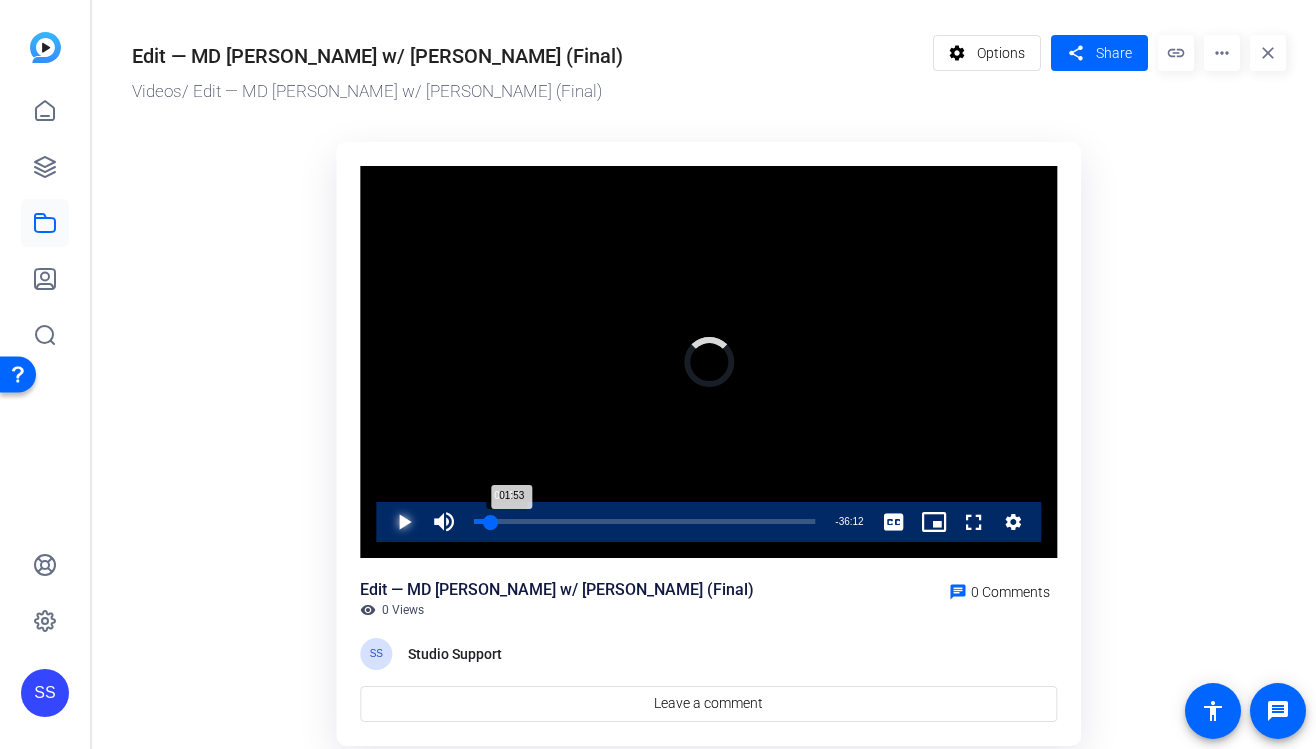 click on "01:53" at bounding box center (482, 521) 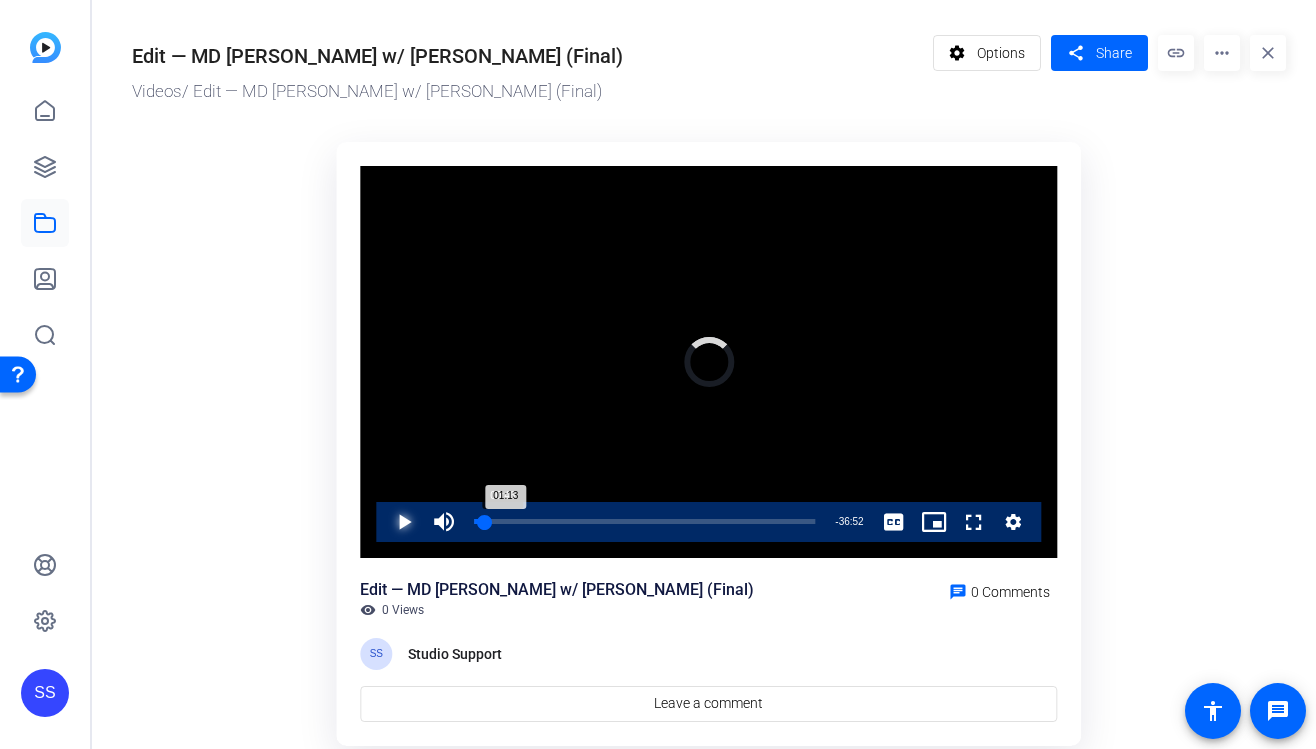 click on "01:13" at bounding box center (479, 521) 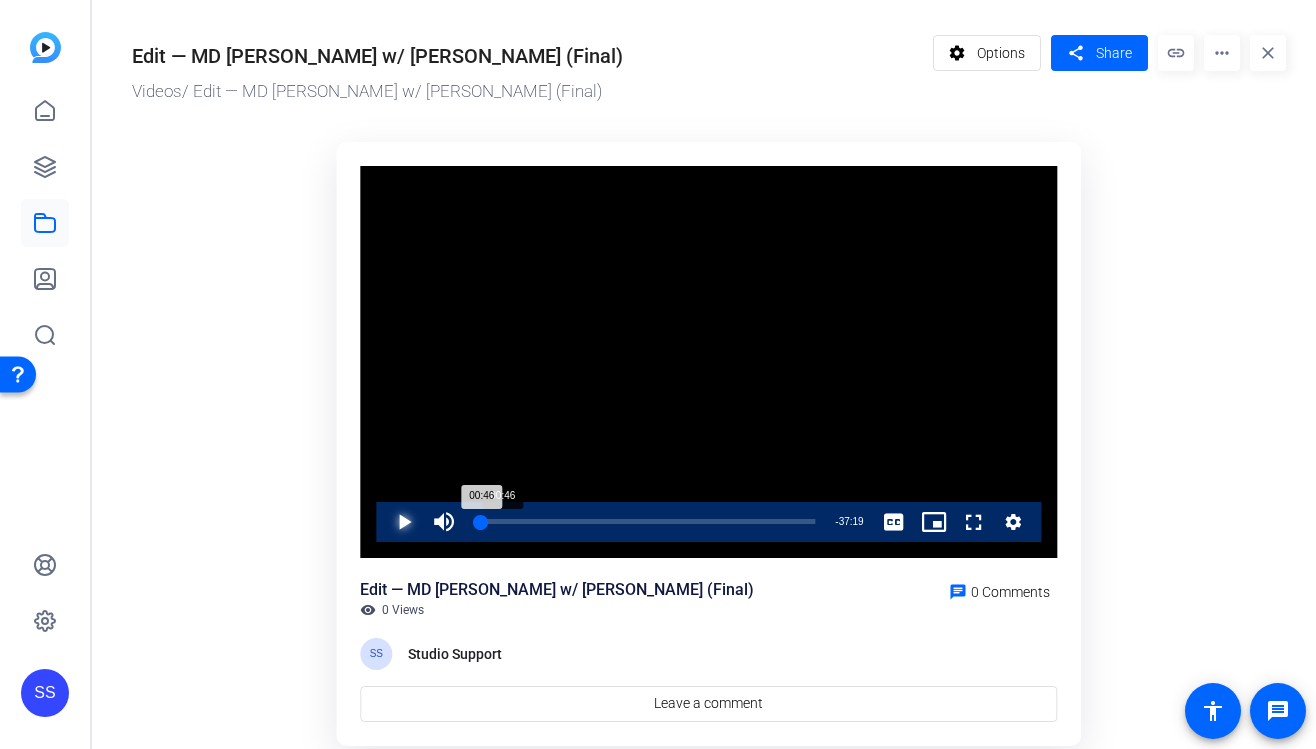 click on "00:46" at bounding box center [477, 521] 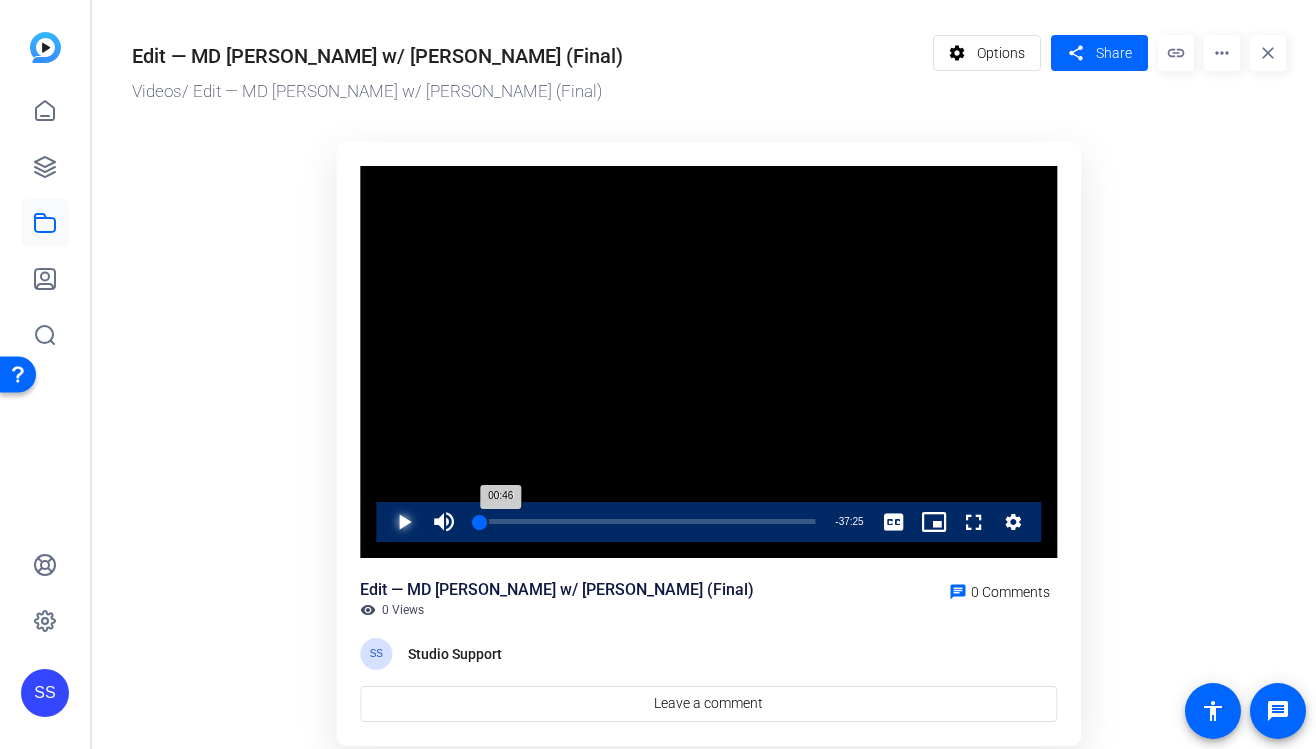 click on "00:46" at bounding box center [477, 521] 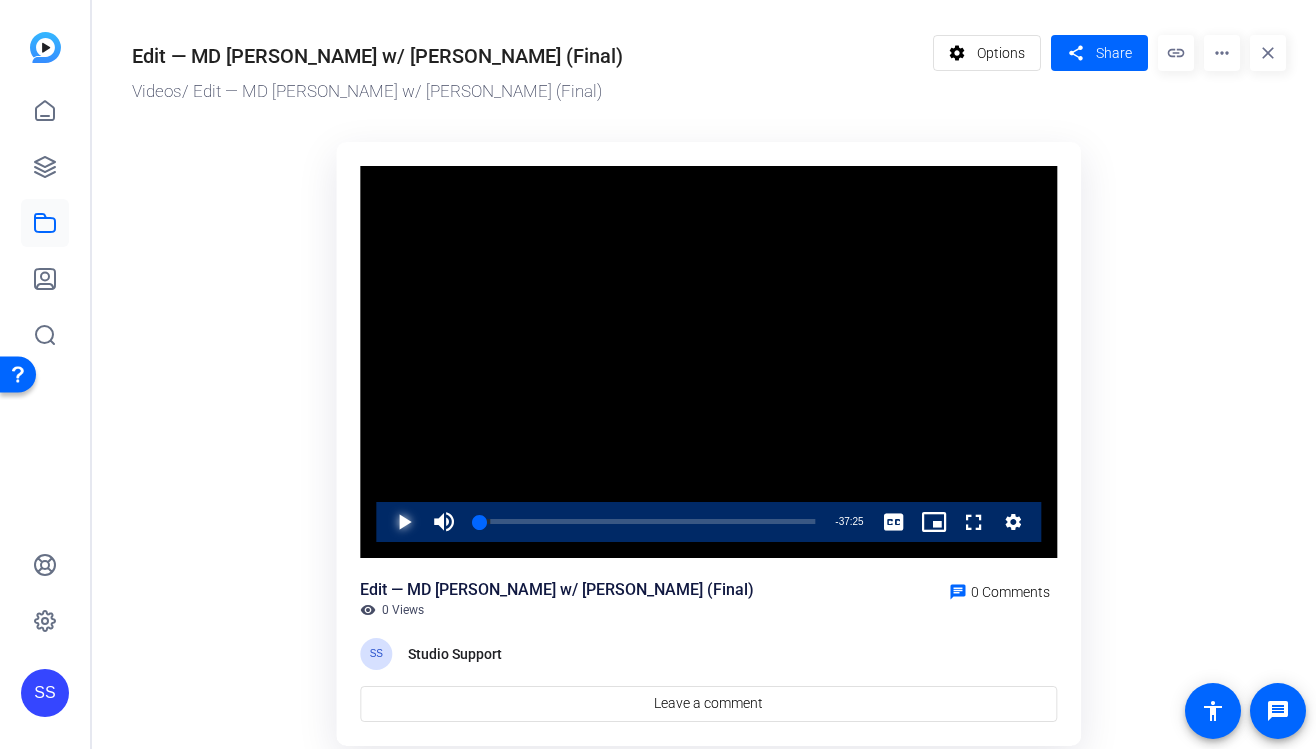 click at bounding box center (384, 522) 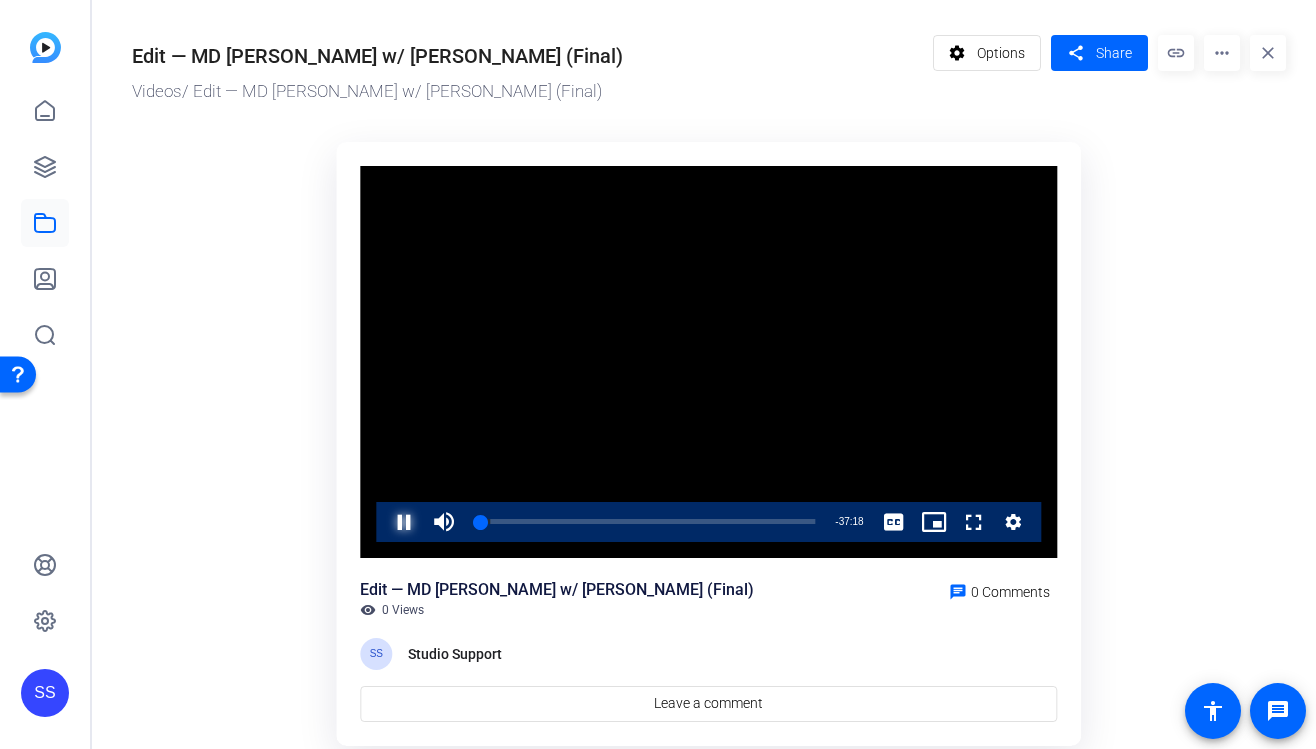 click at bounding box center [384, 522] 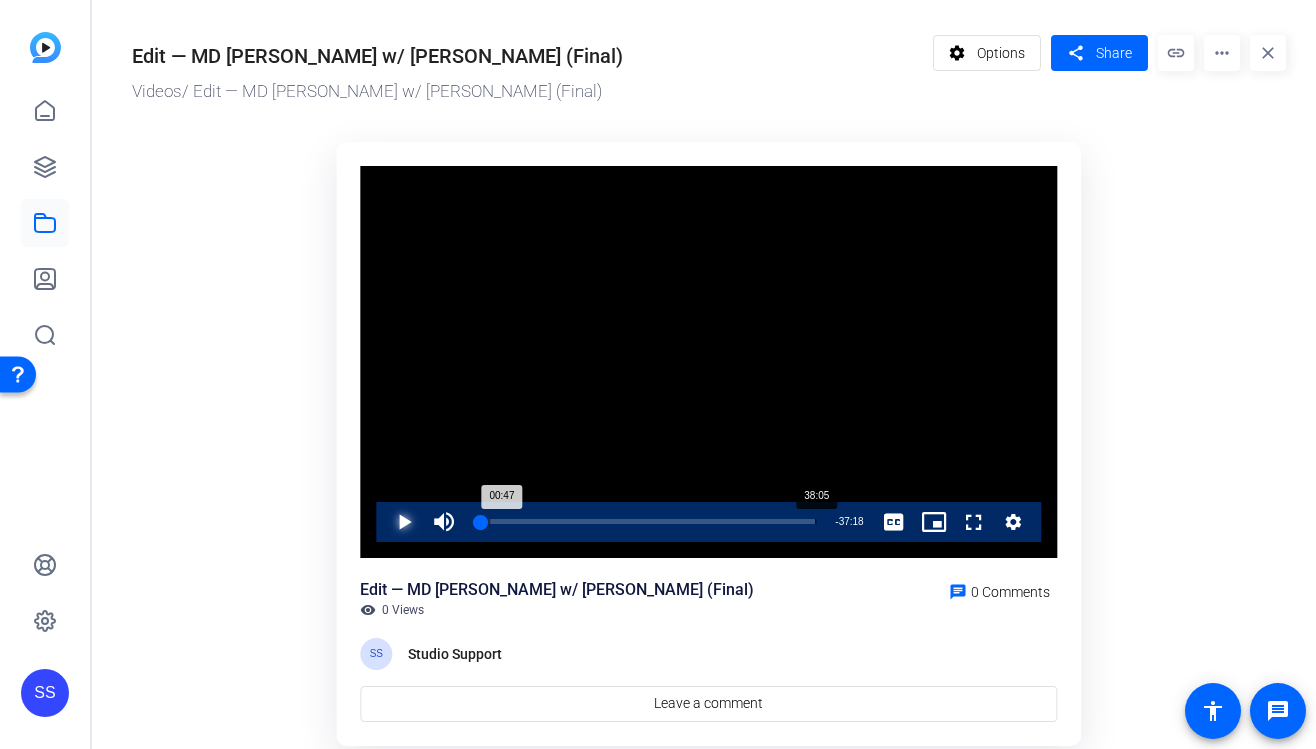 click on "38:05" at bounding box center (815, 521) 